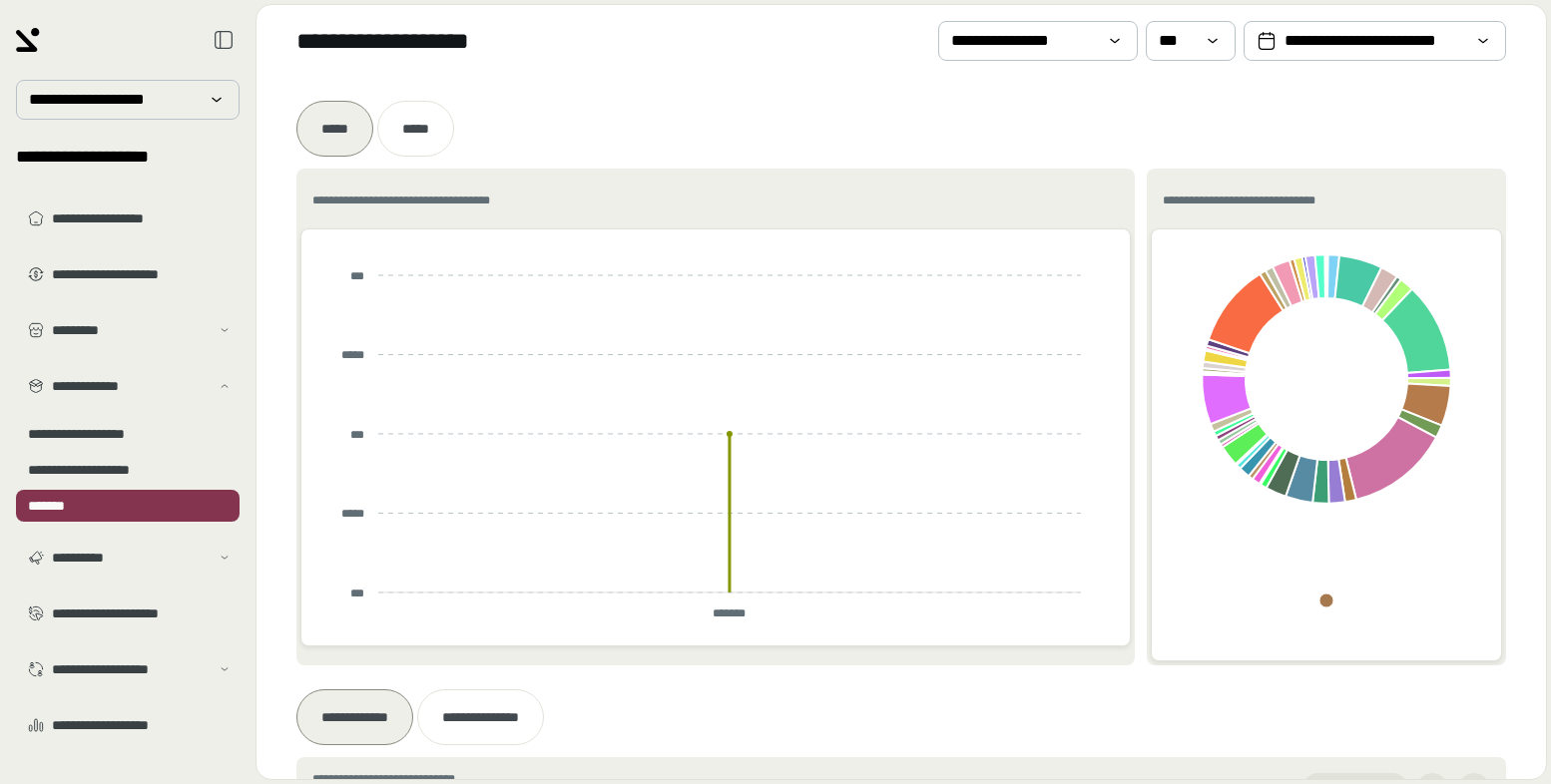 scroll, scrollTop: 0, scrollLeft: 0, axis: both 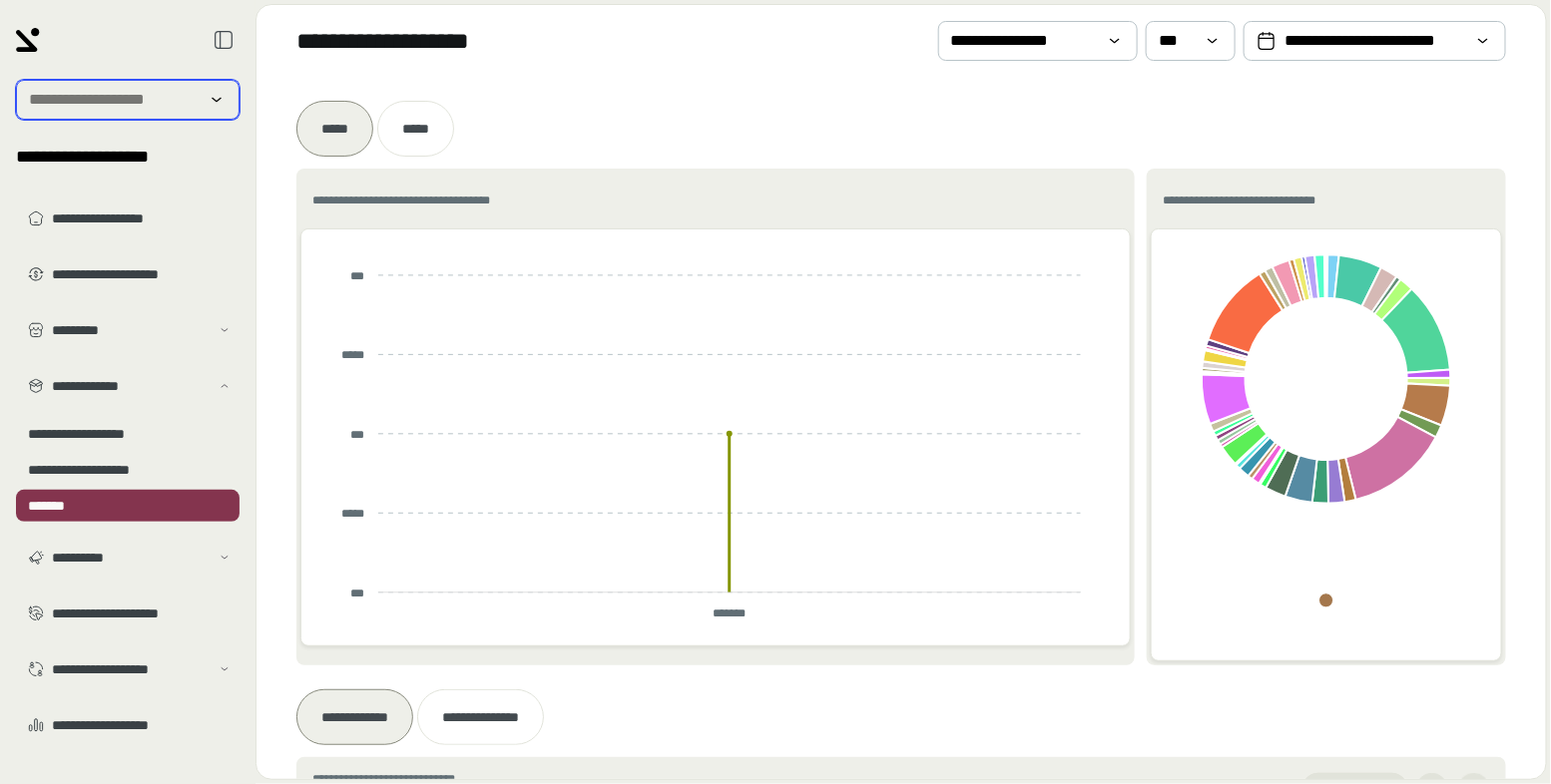 click at bounding box center [114, 100] 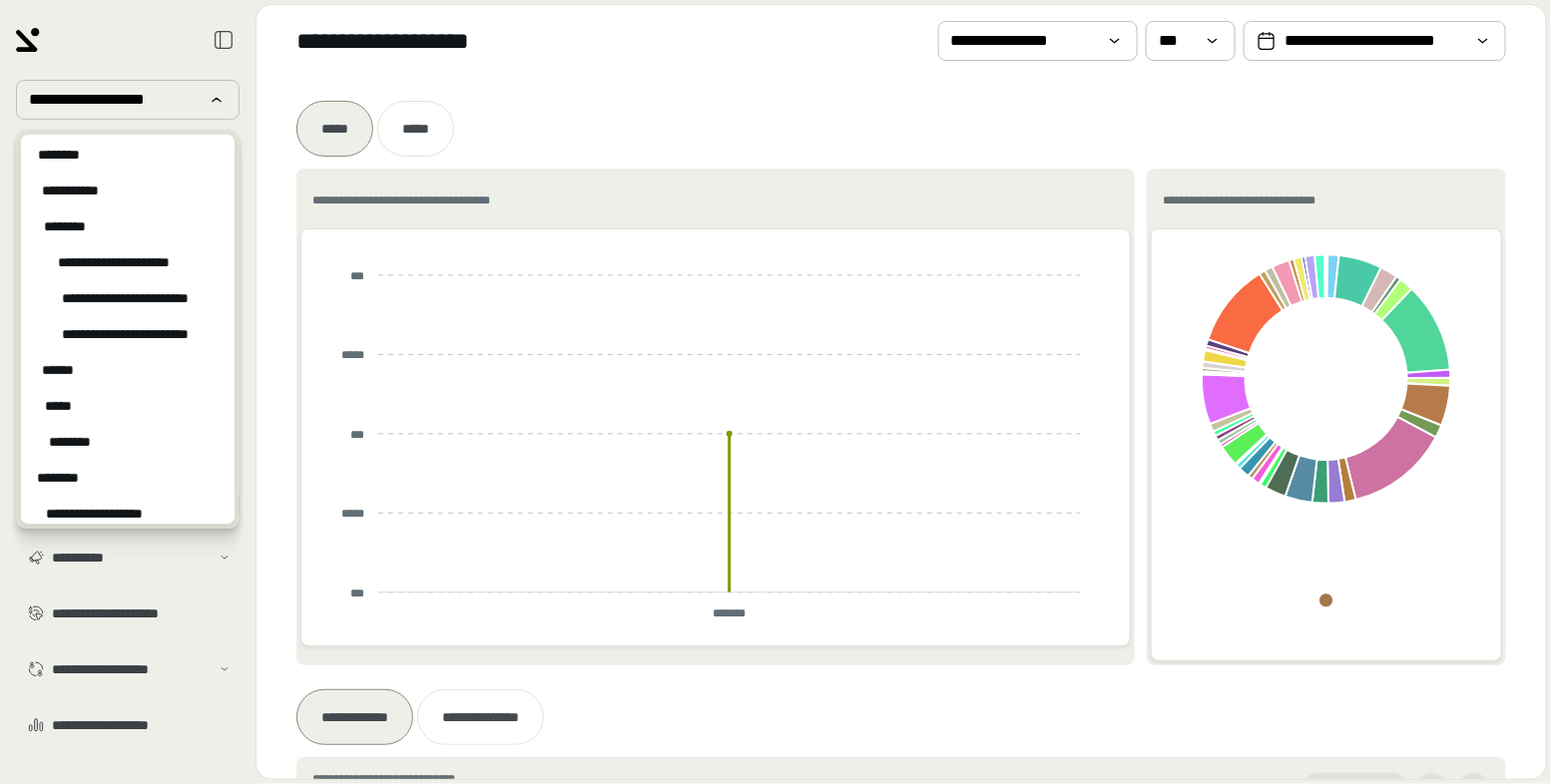 click at bounding box center (128, 40) 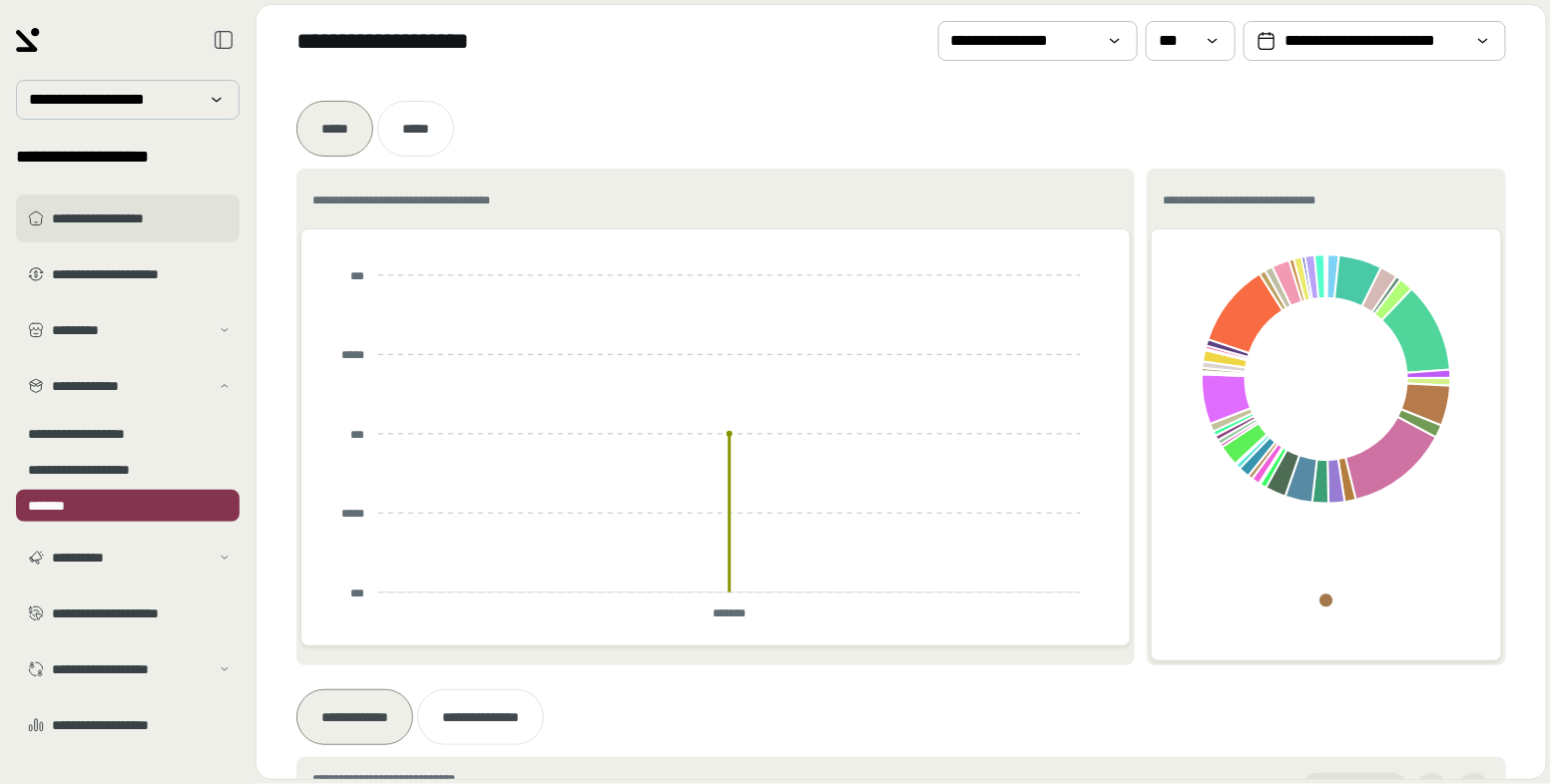 click on "**********" at bounding box center (142, 218) 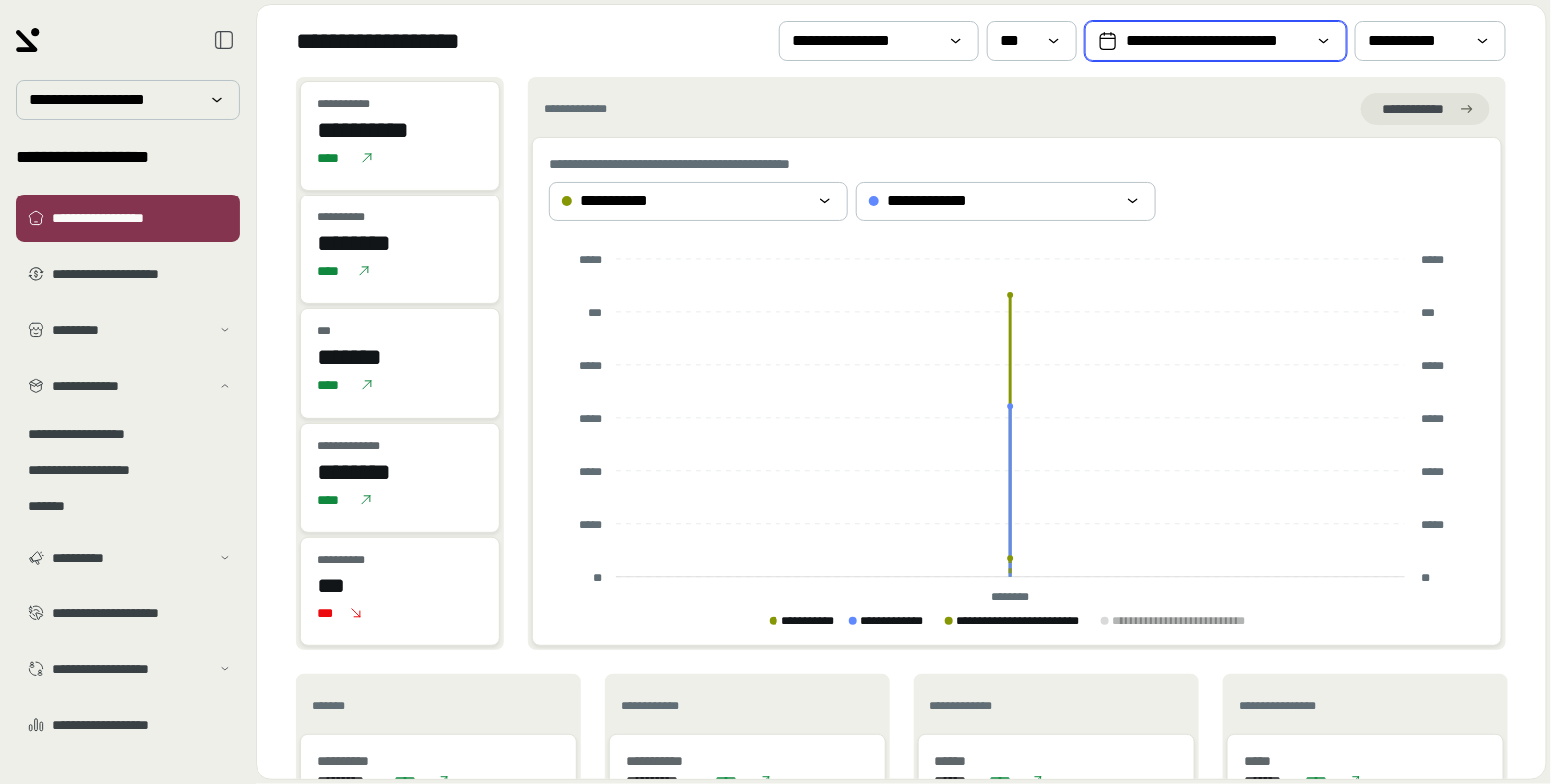 click on "**********" at bounding box center (1216, 41) 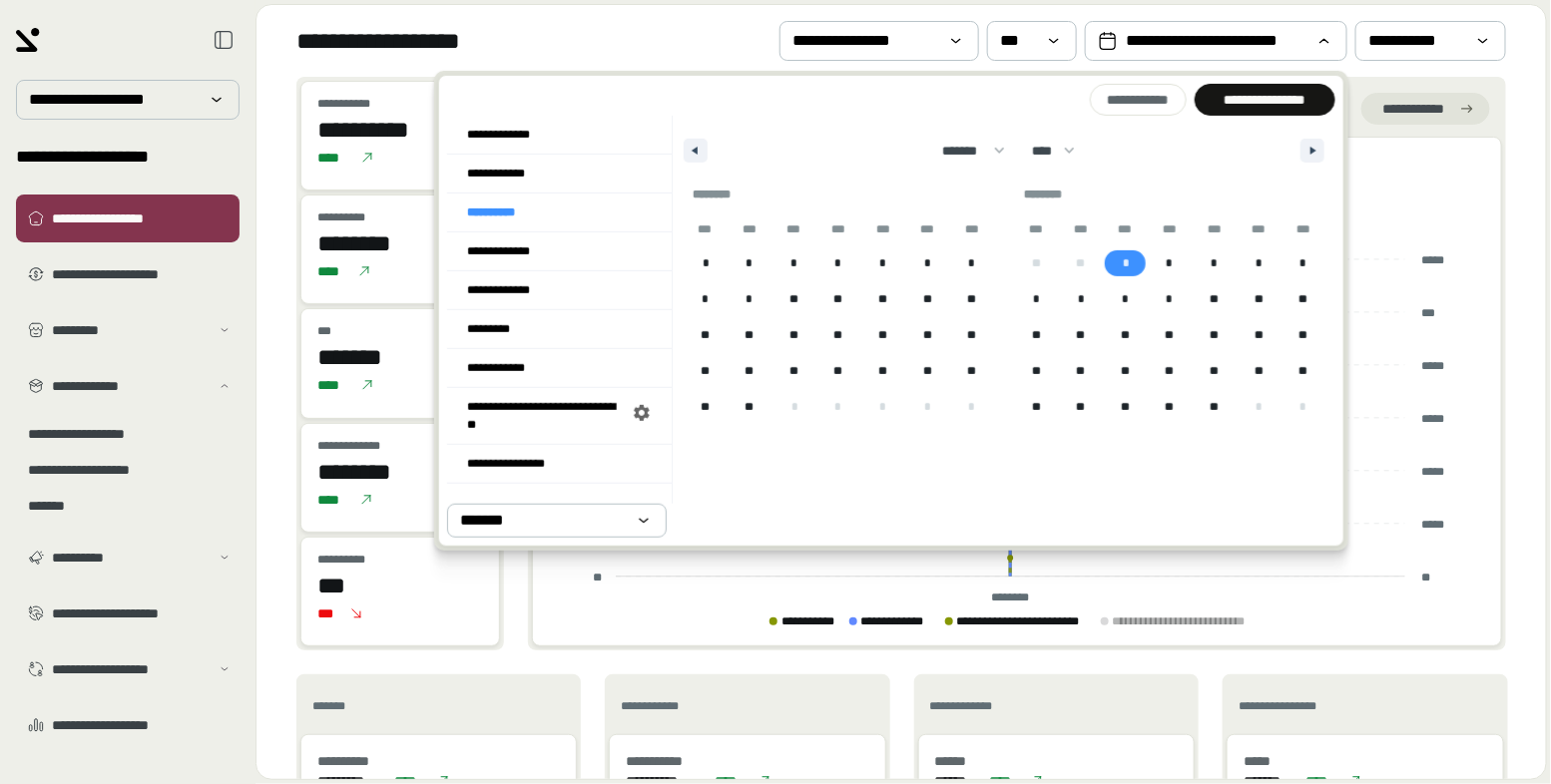 click on "*" at bounding box center [1126, 263] 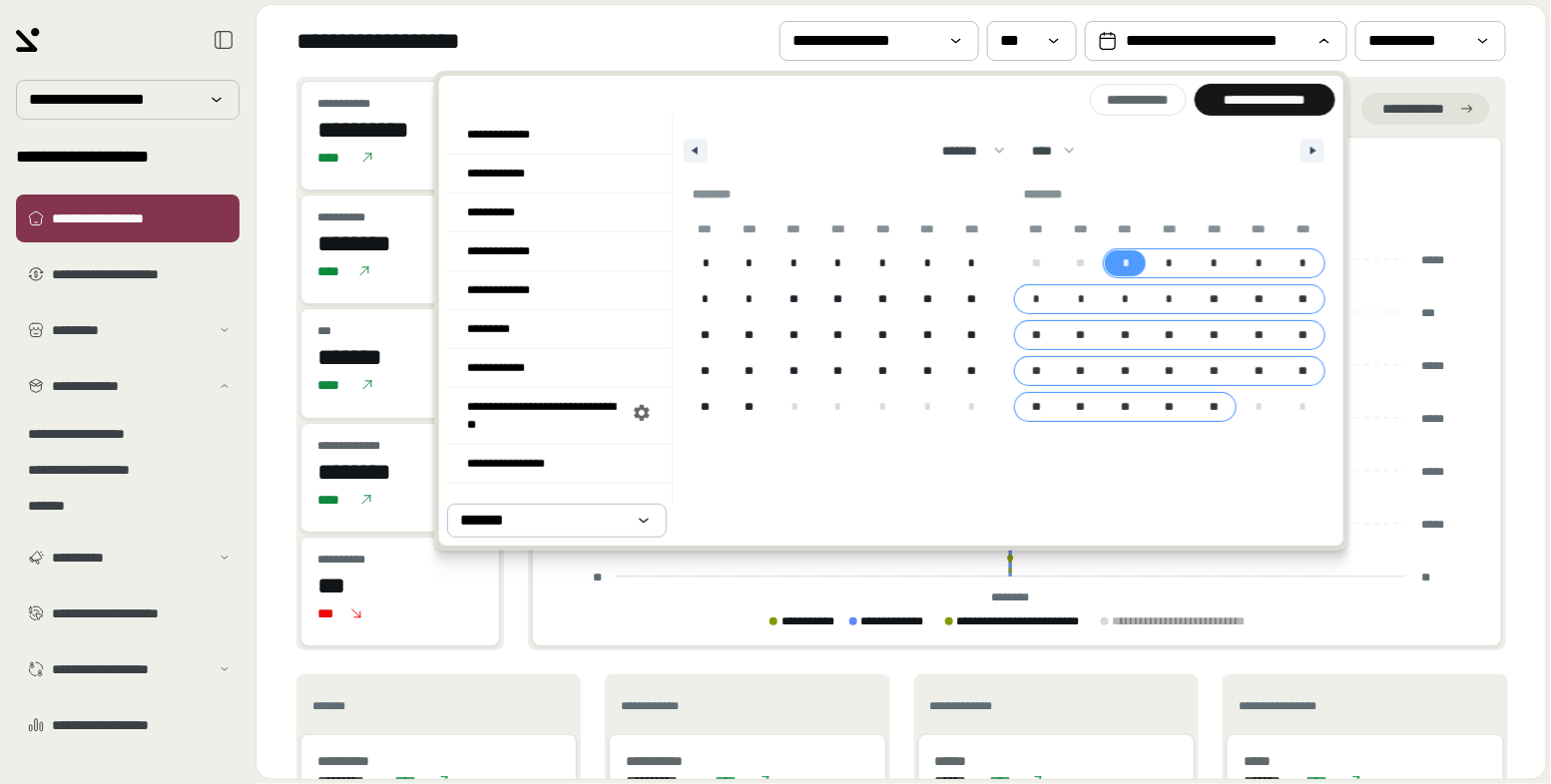 click on "**" at bounding box center [1214, 407] 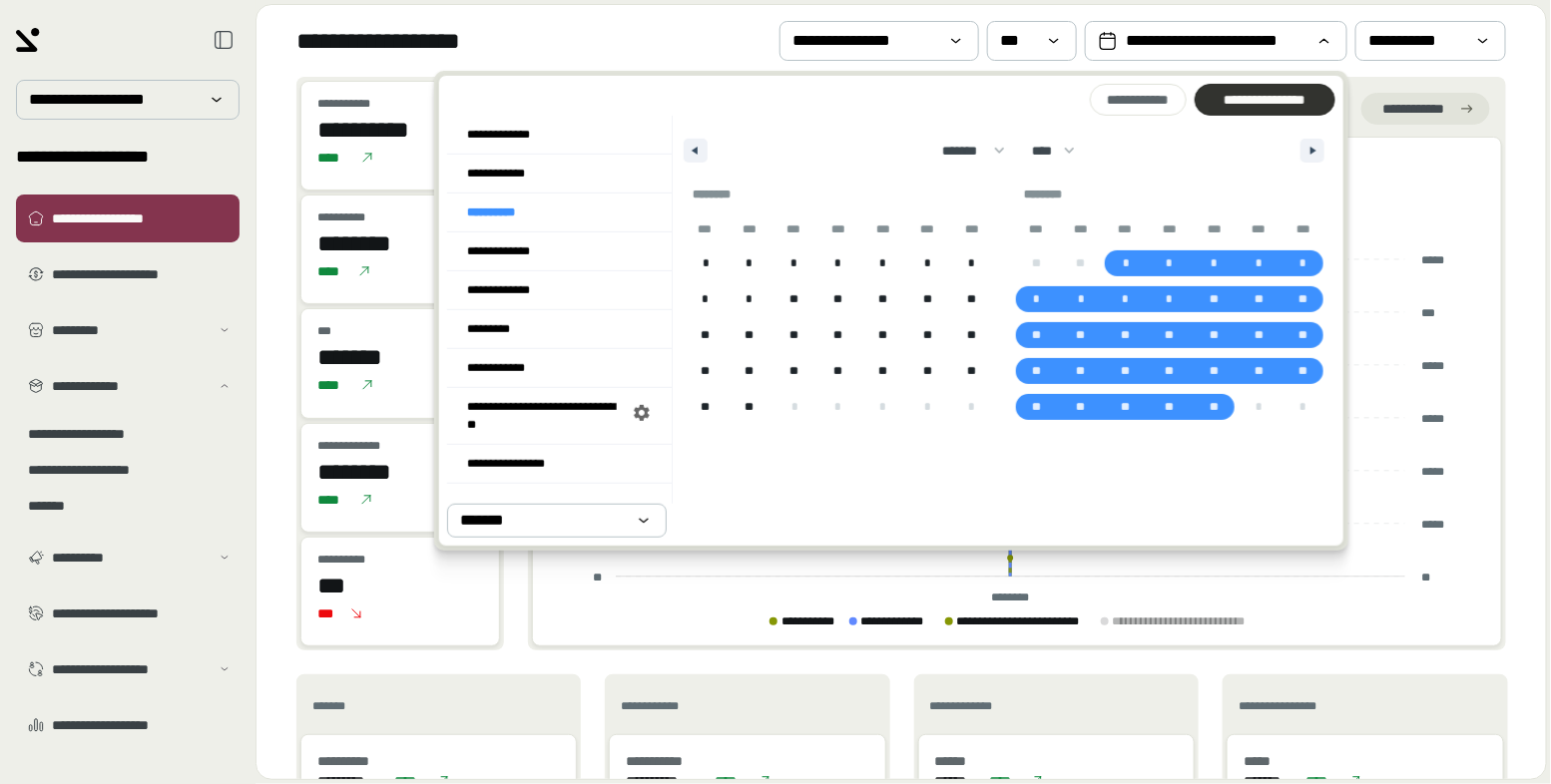 click on "**********" at bounding box center [1265, 100] 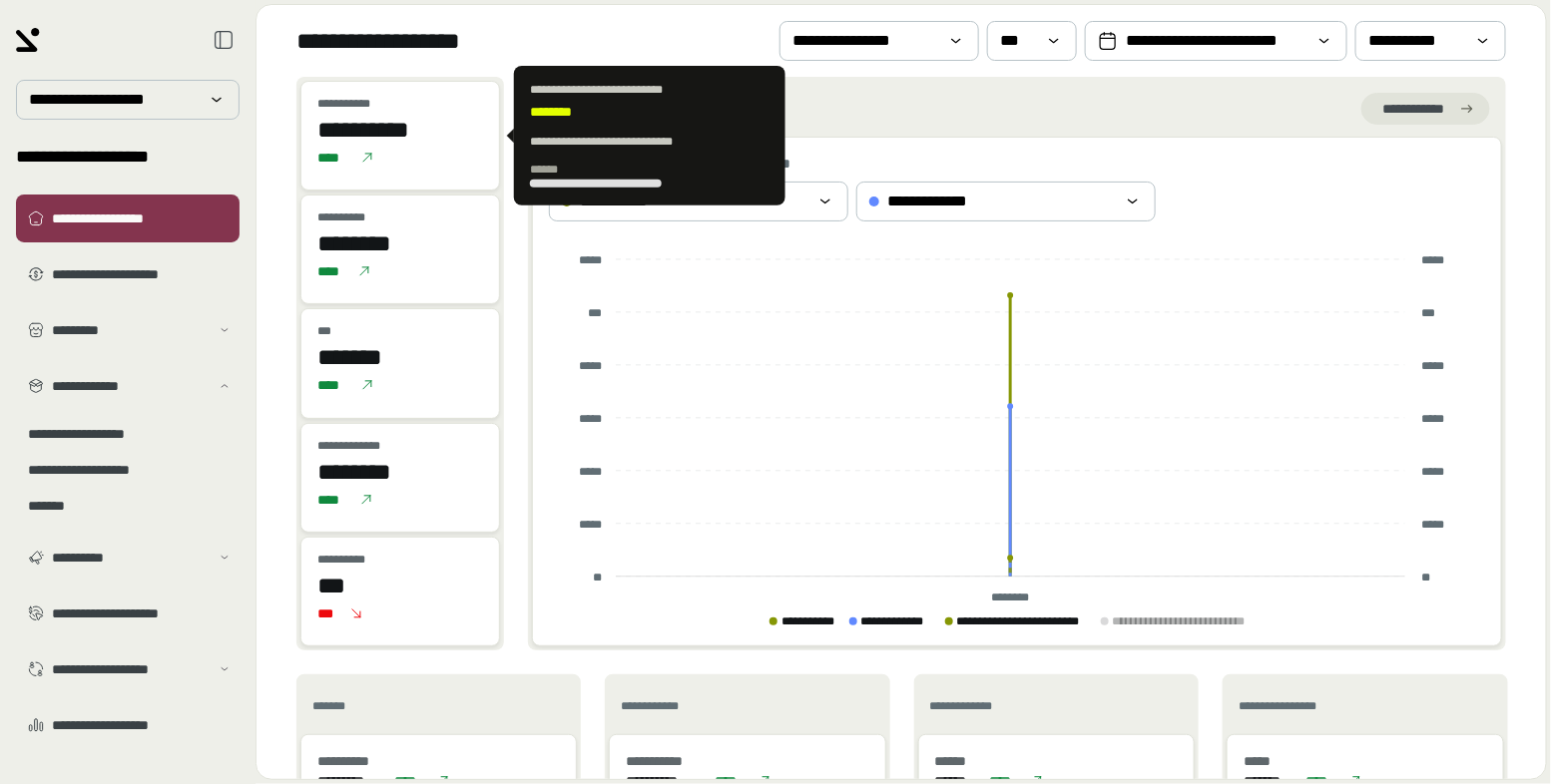 drag, startPoint x: 465, startPoint y: 132, endPoint x: 301, endPoint y: 128, distance: 164.04877 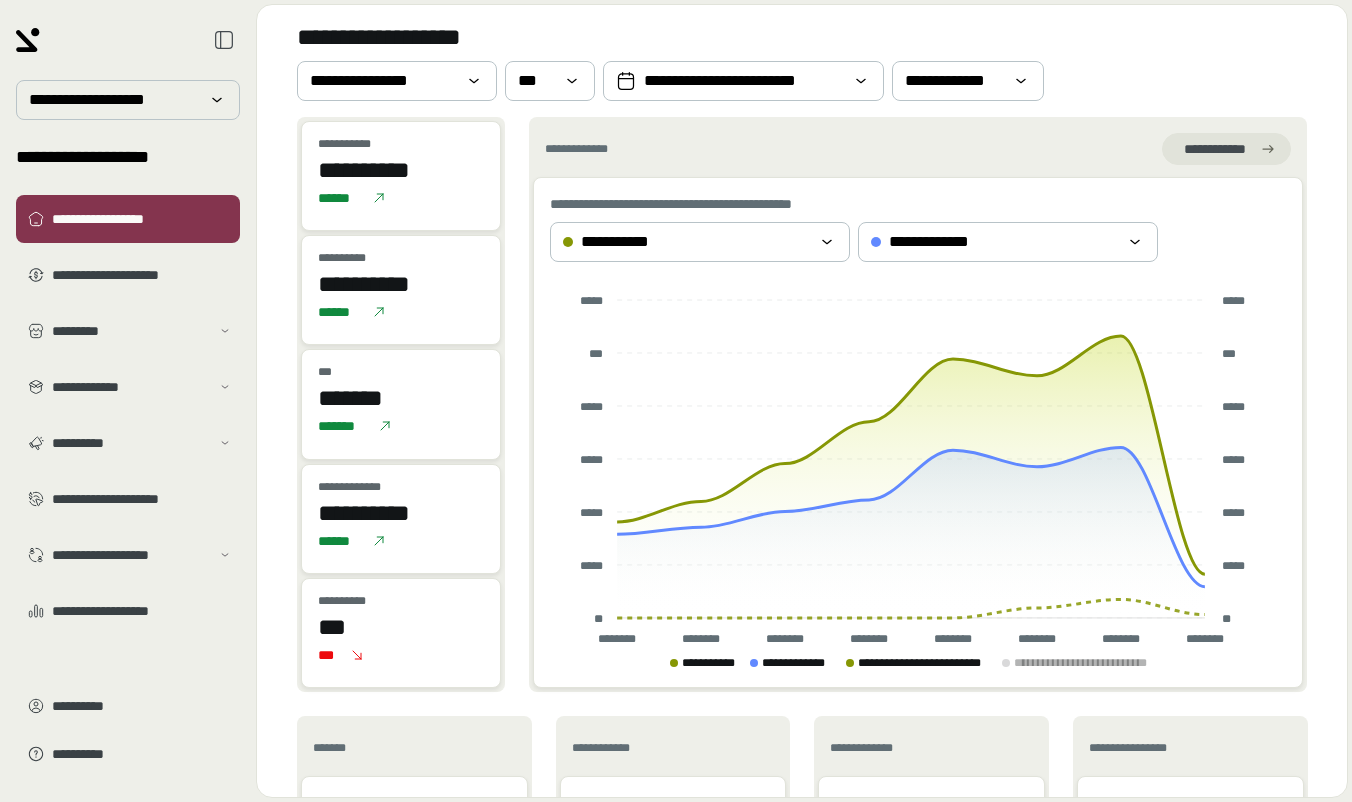 scroll, scrollTop: 0, scrollLeft: 0, axis: both 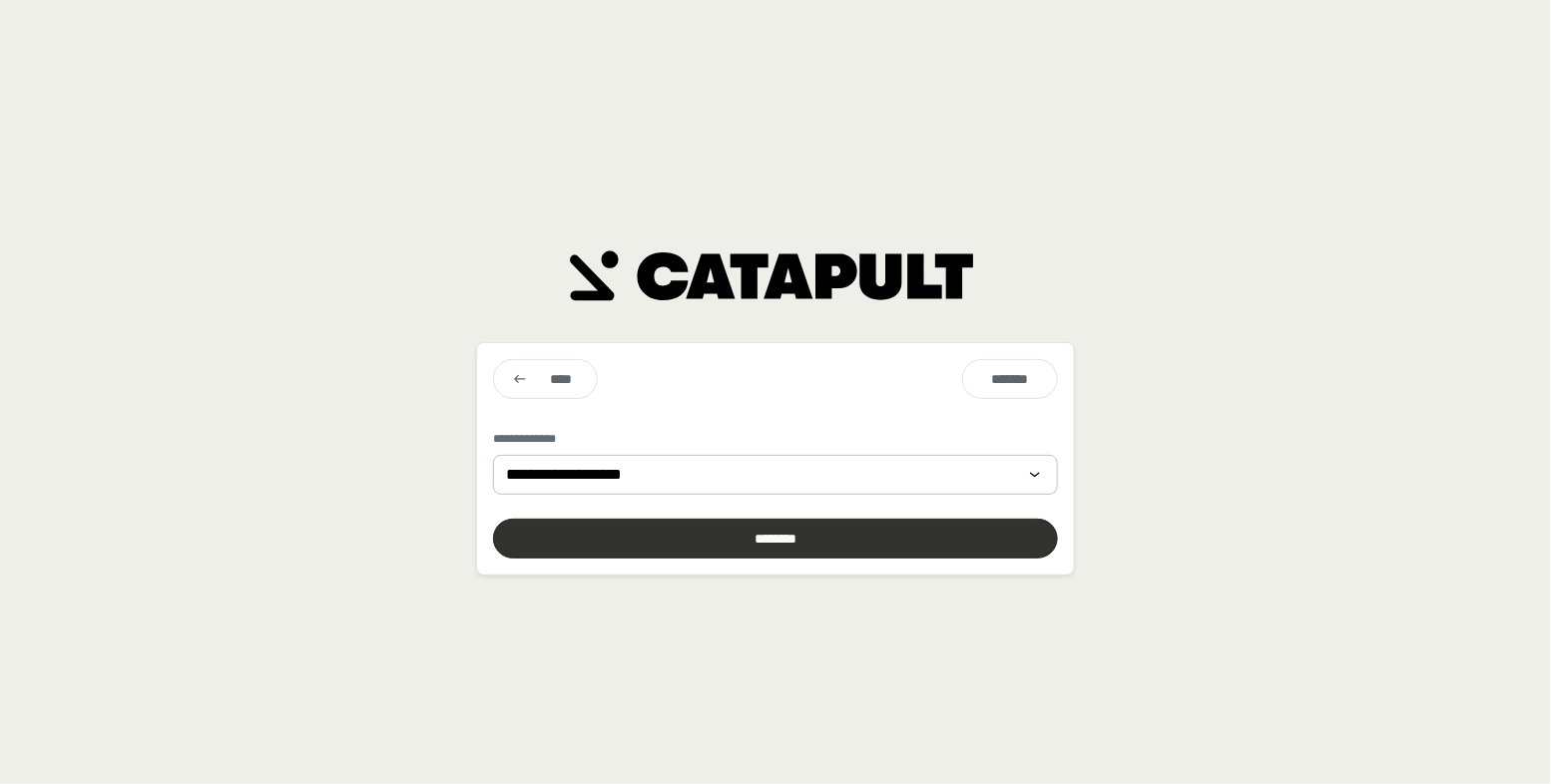 click at bounding box center [776, 539] 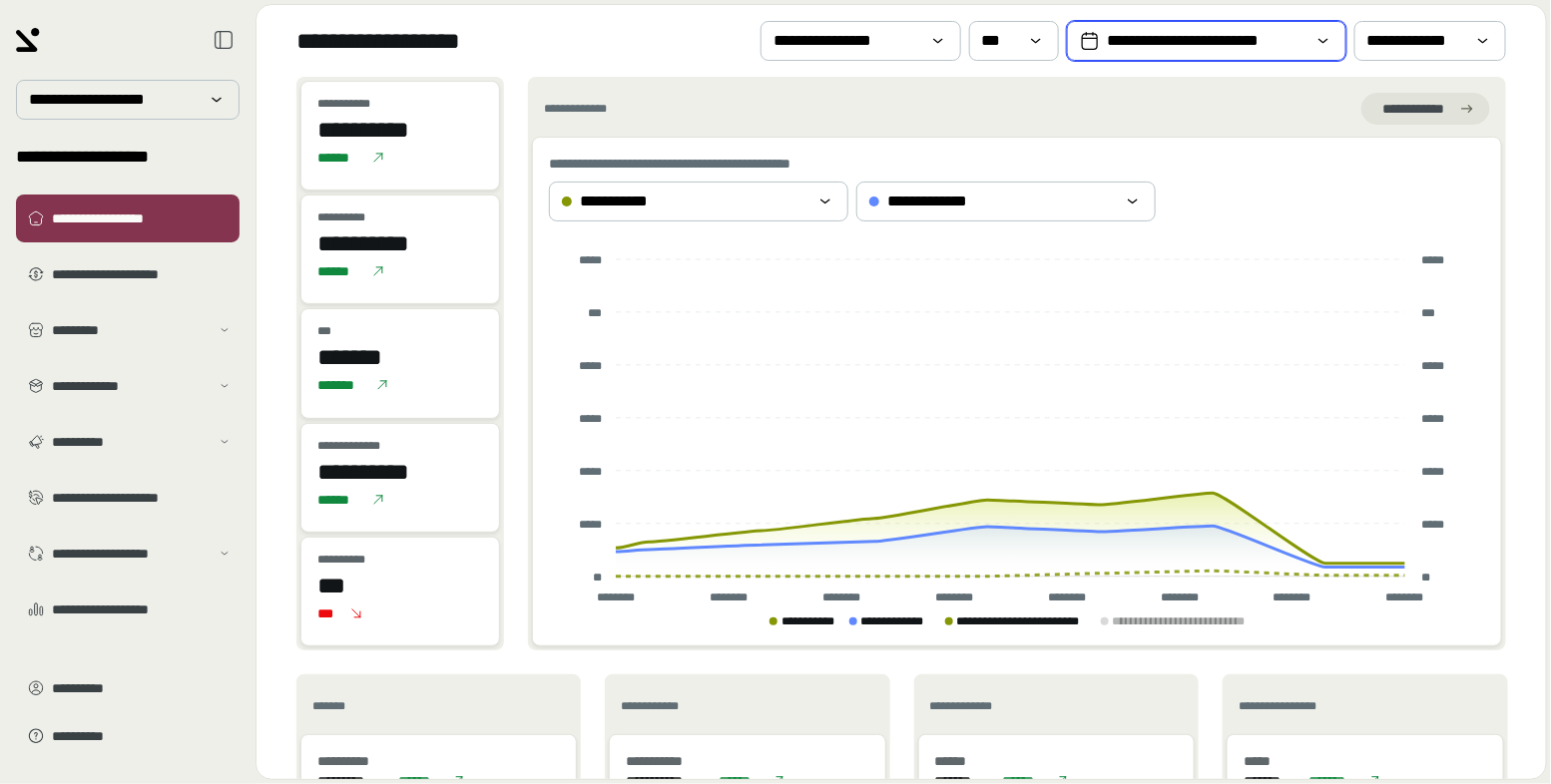click on "**********" at bounding box center [1207, 41] 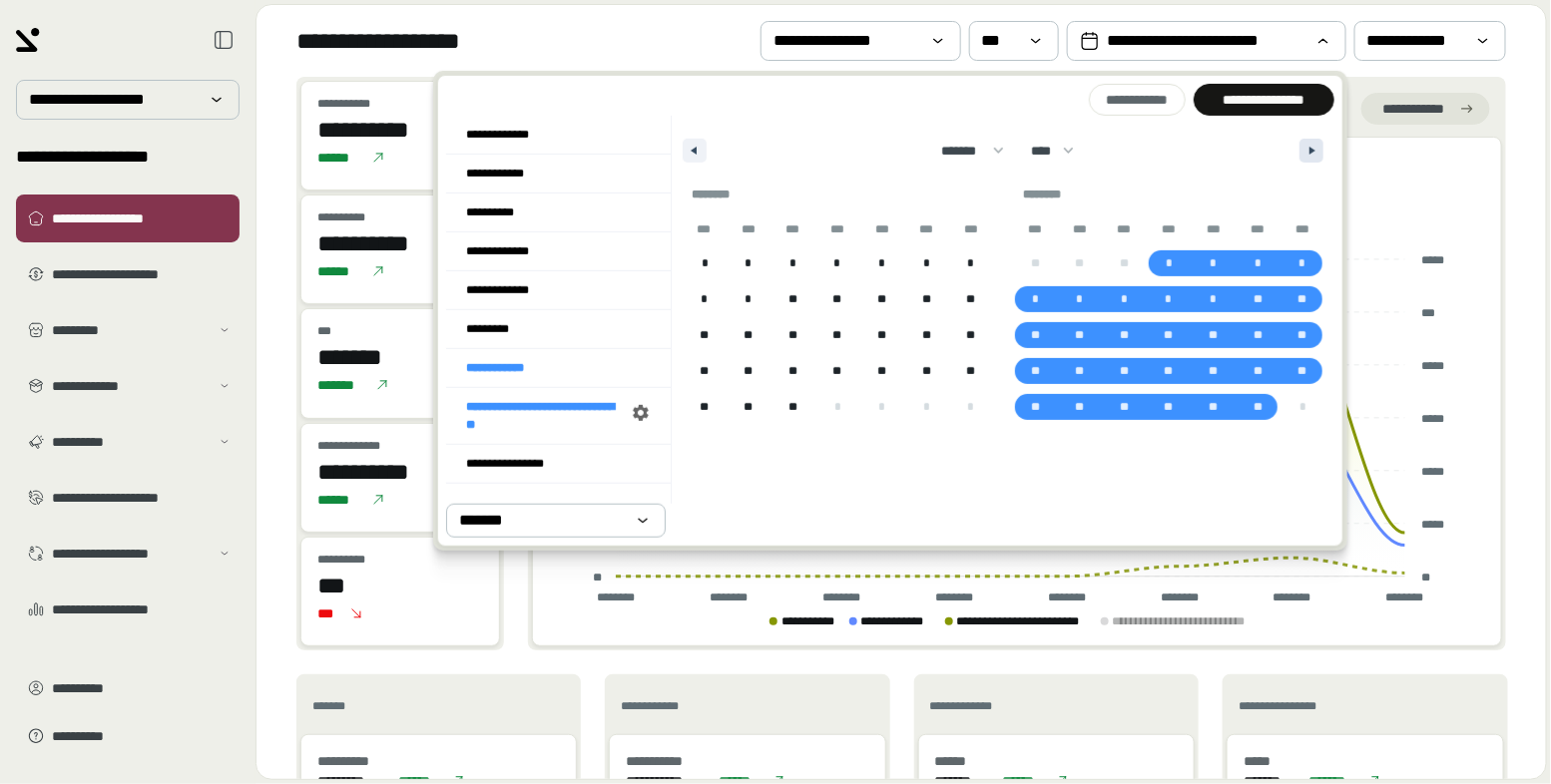 click at bounding box center (1311, 151) 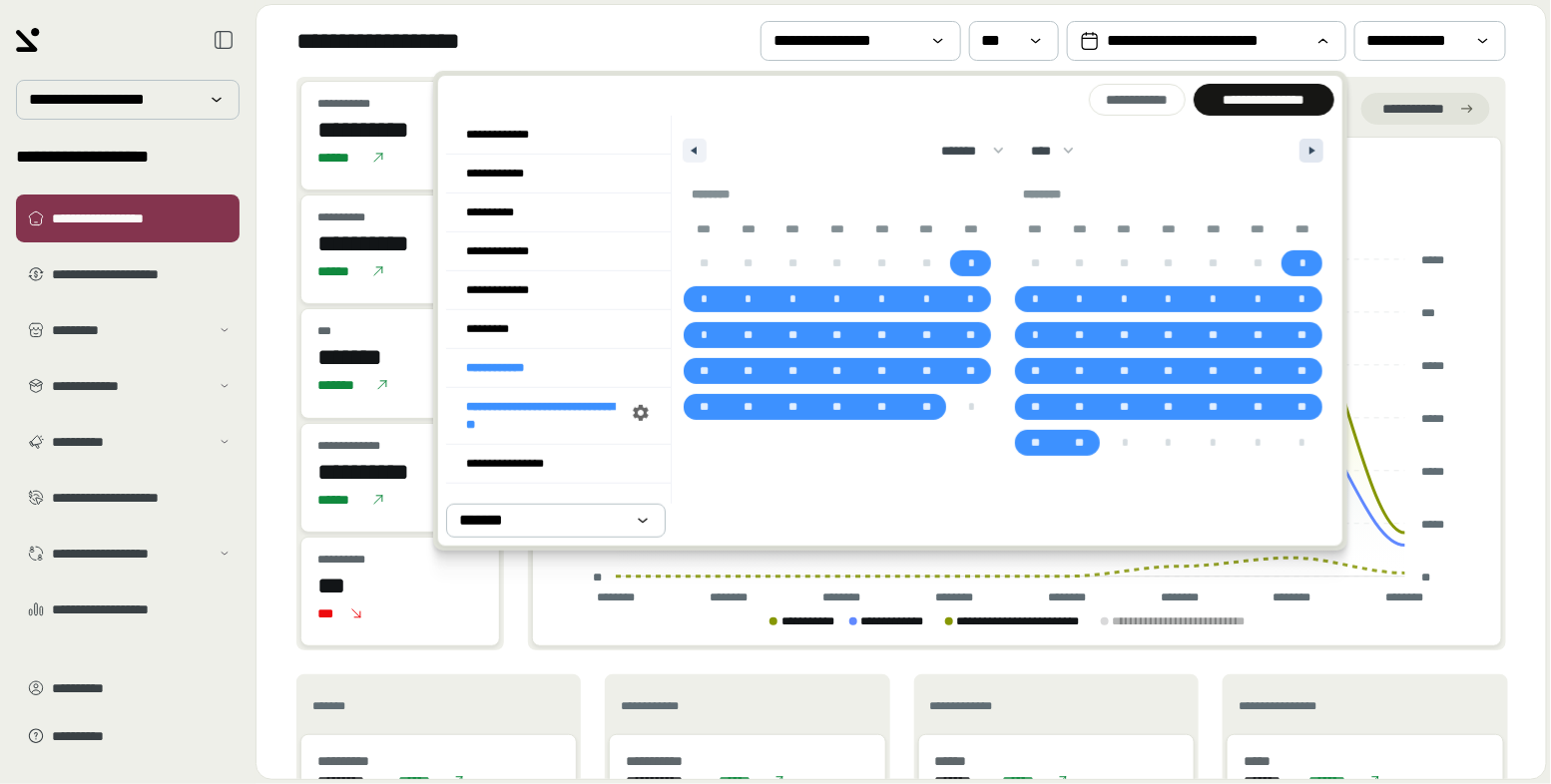 click at bounding box center [1311, 151] 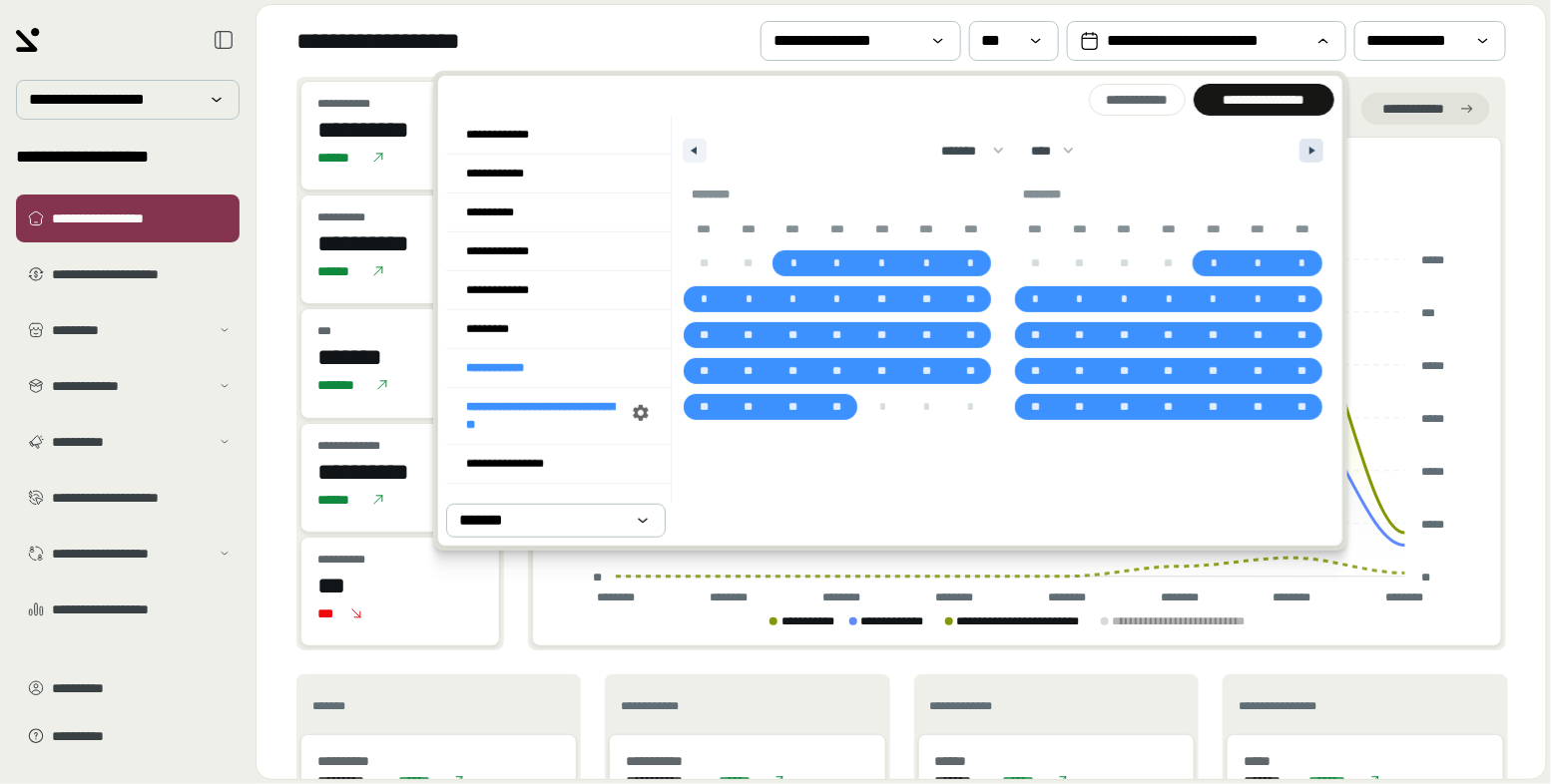 click at bounding box center (1311, 151) 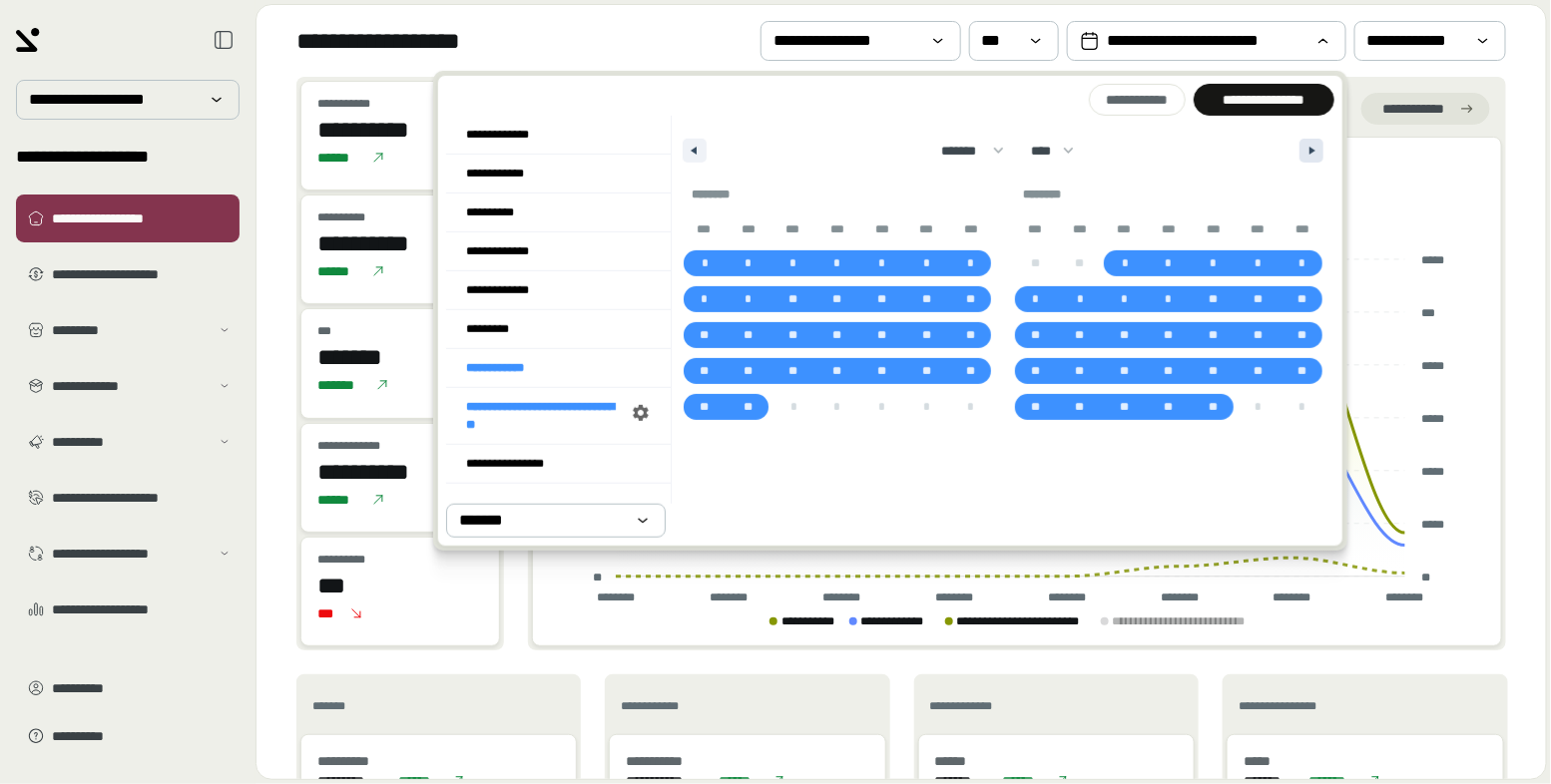click at bounding box center [1311, 151] 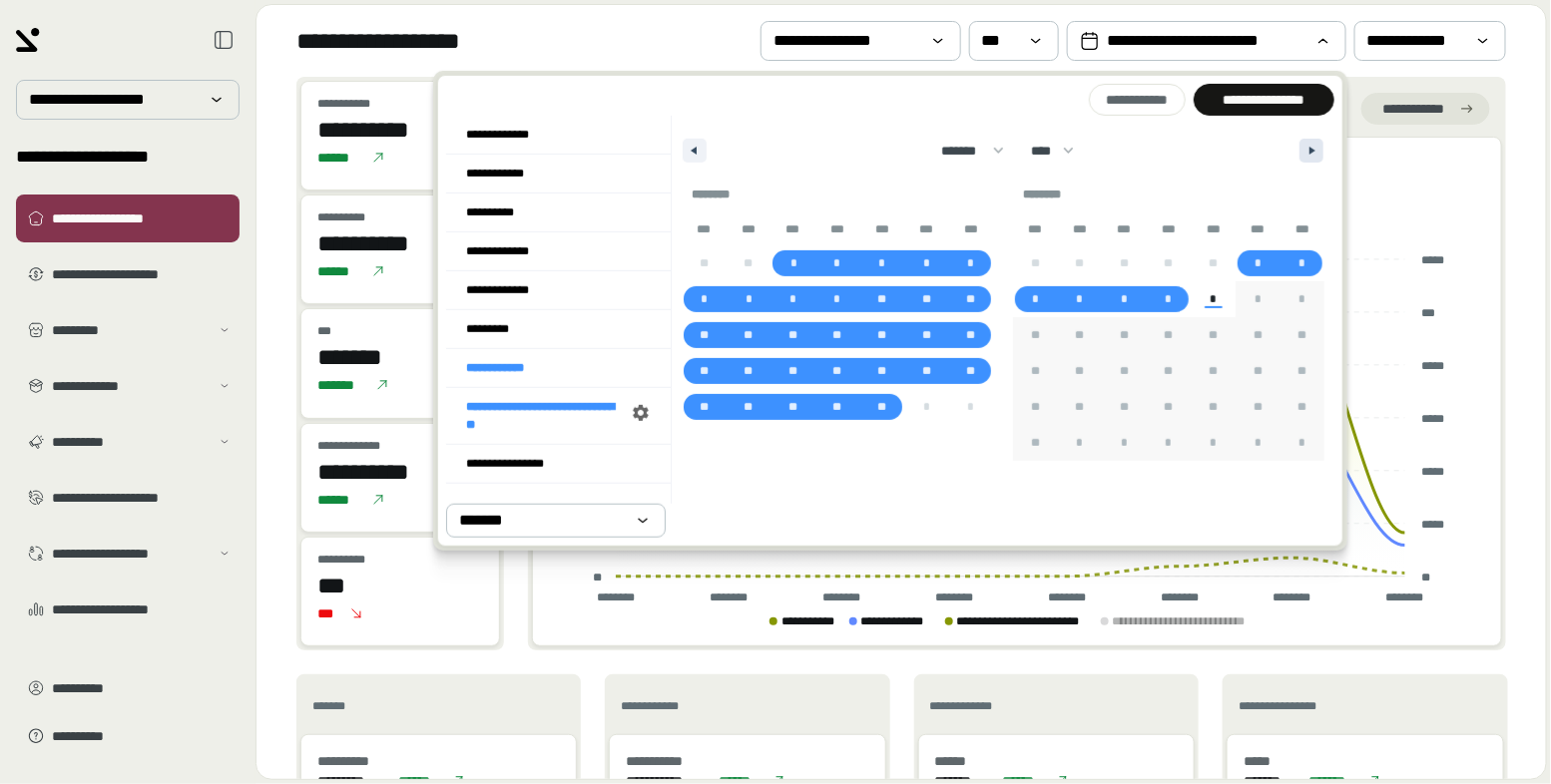 click at bounding box center [1311, 151] 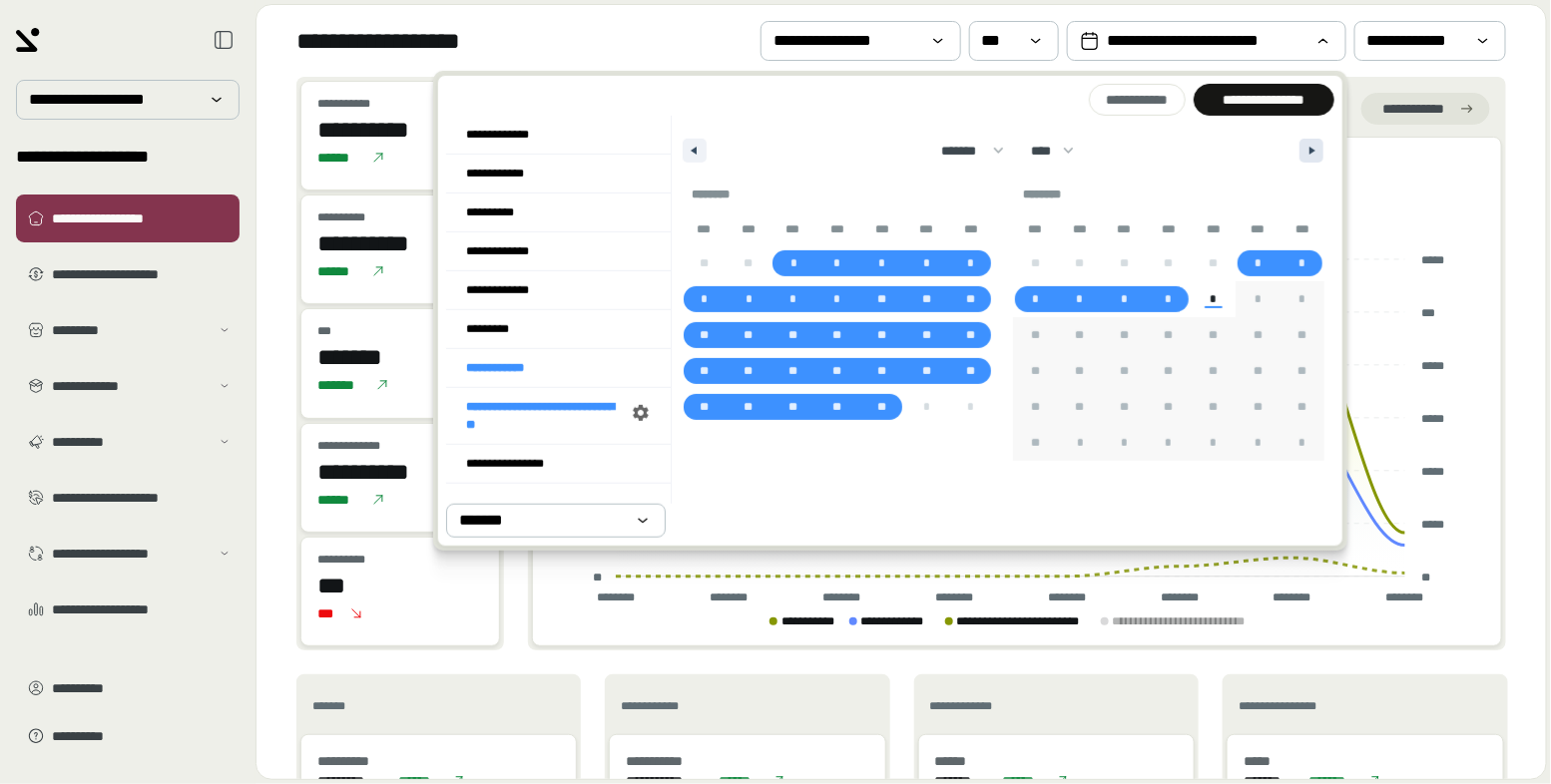 click at bounding box center (1311, 151) 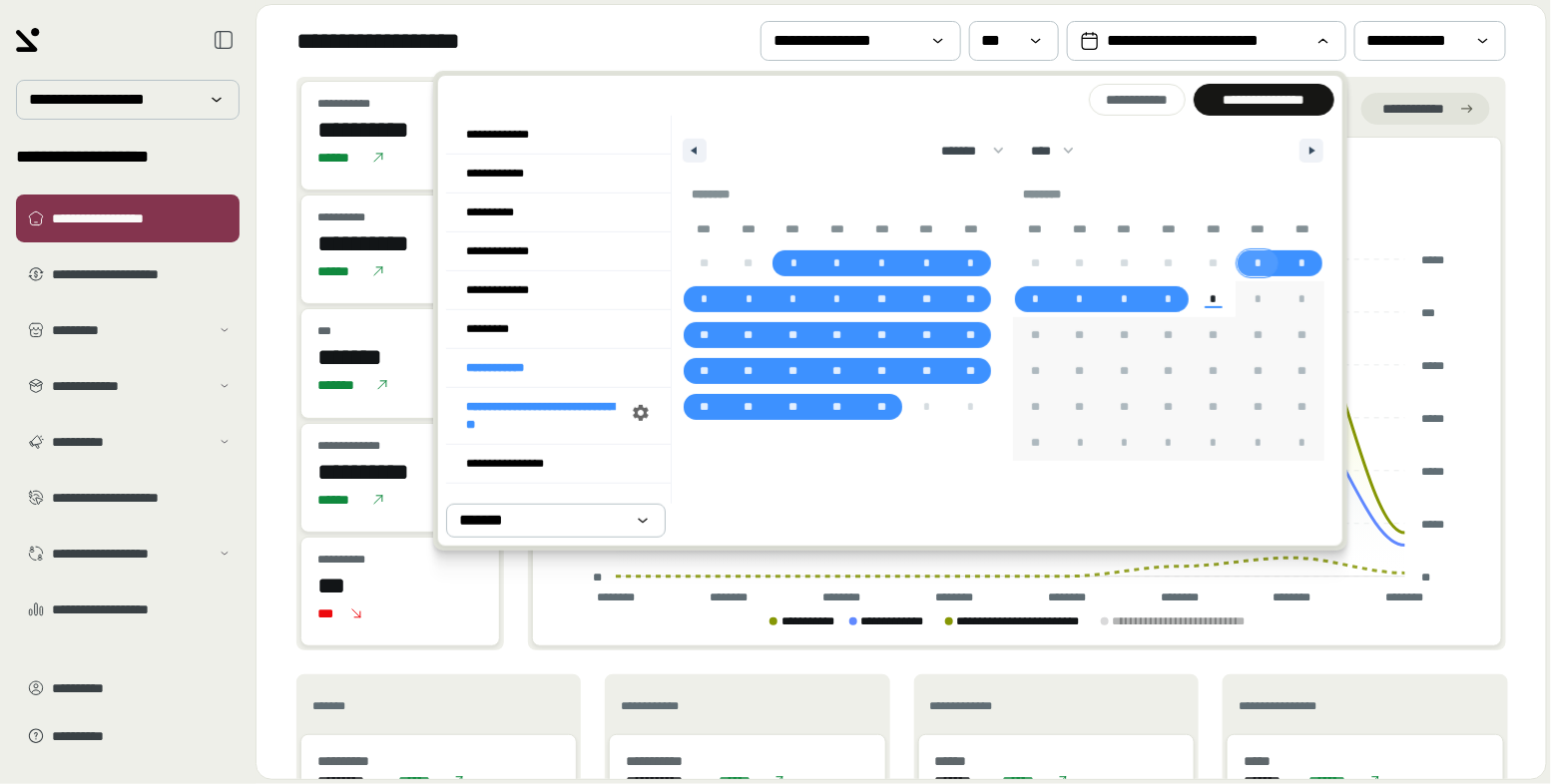 click on "*" at bounding box center [1258, 263] 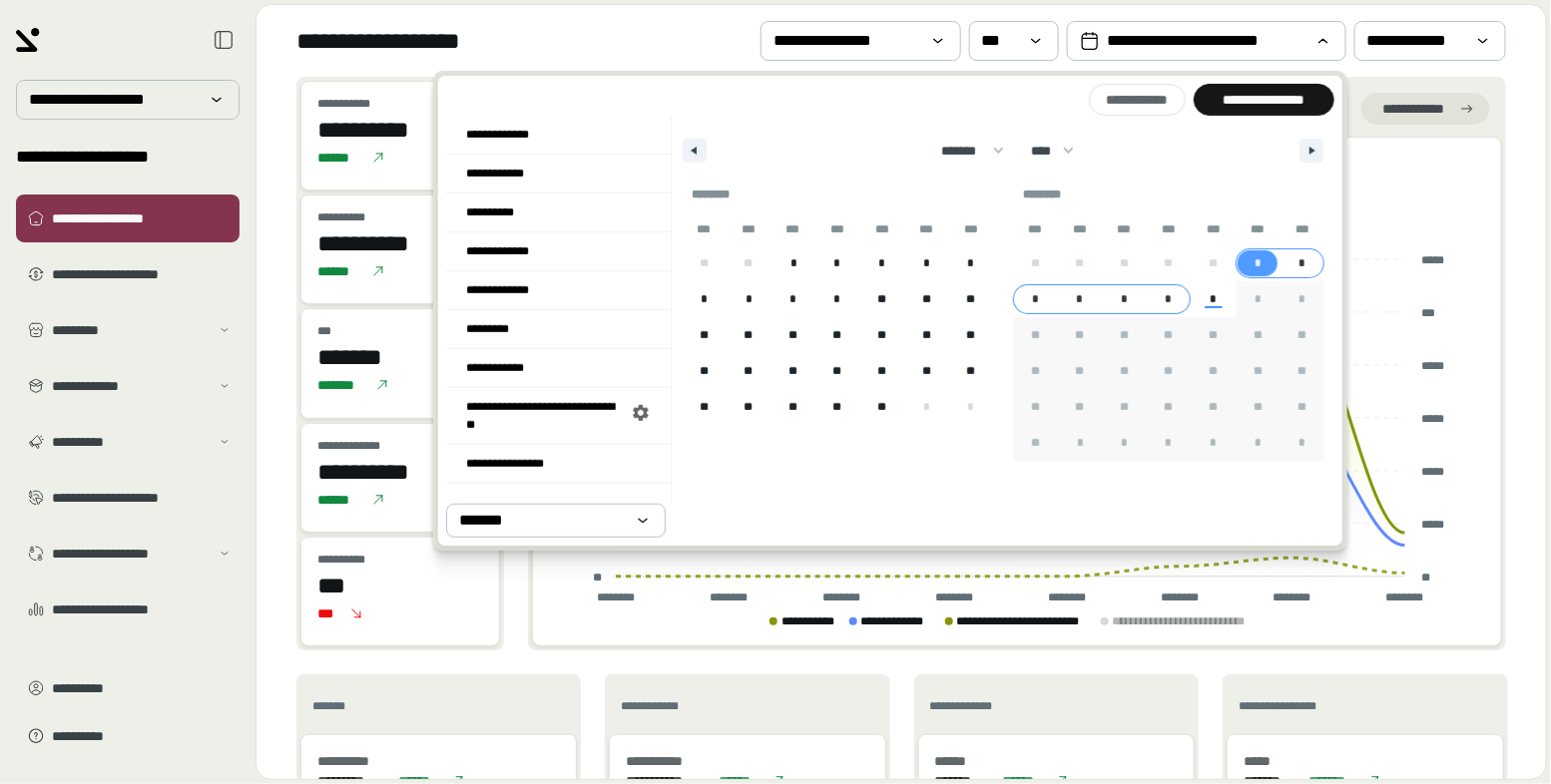 click on "*" at bounding box center [1169, 299] 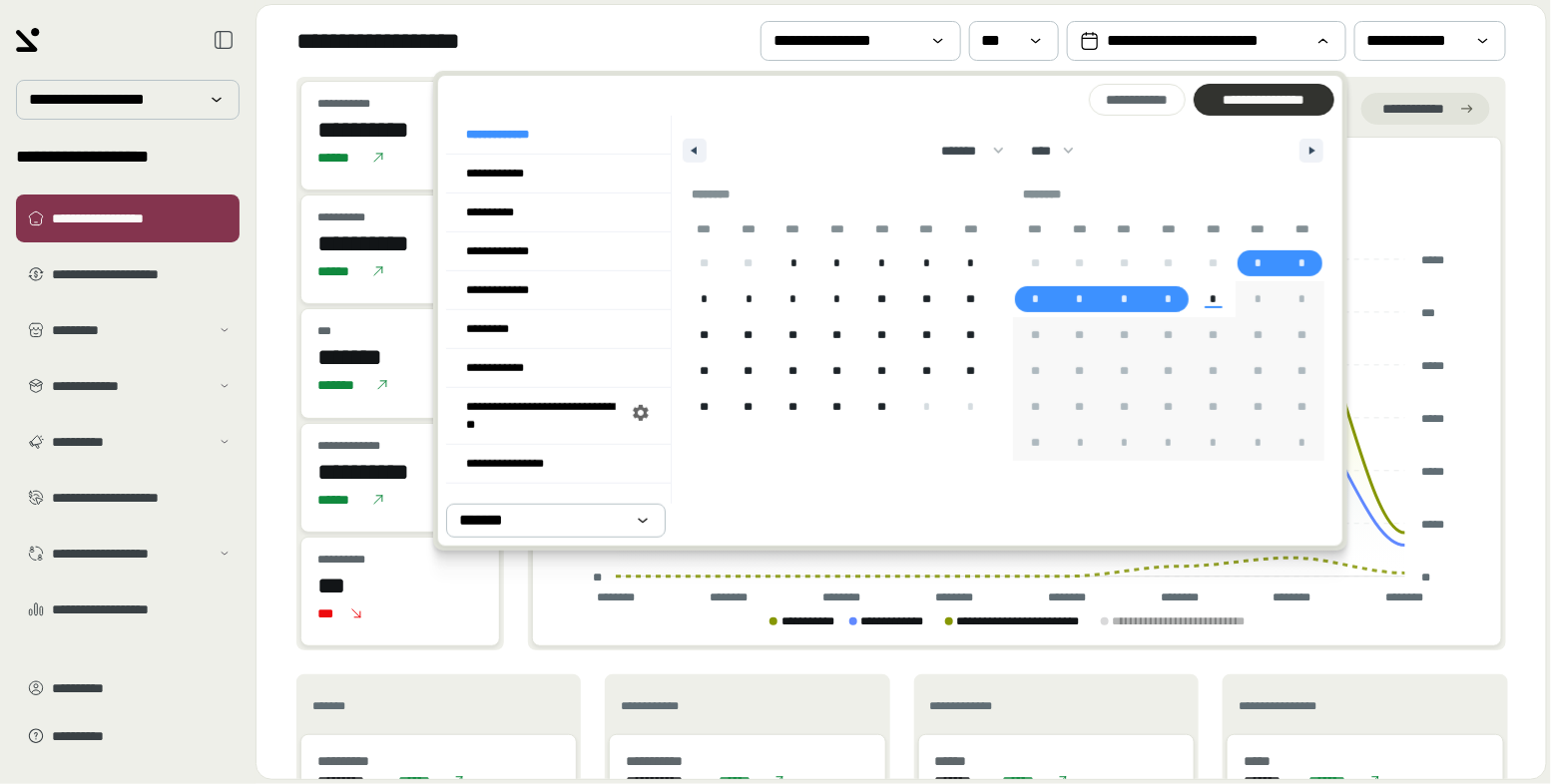 click on "**********" at bounding box center [1264, 100] 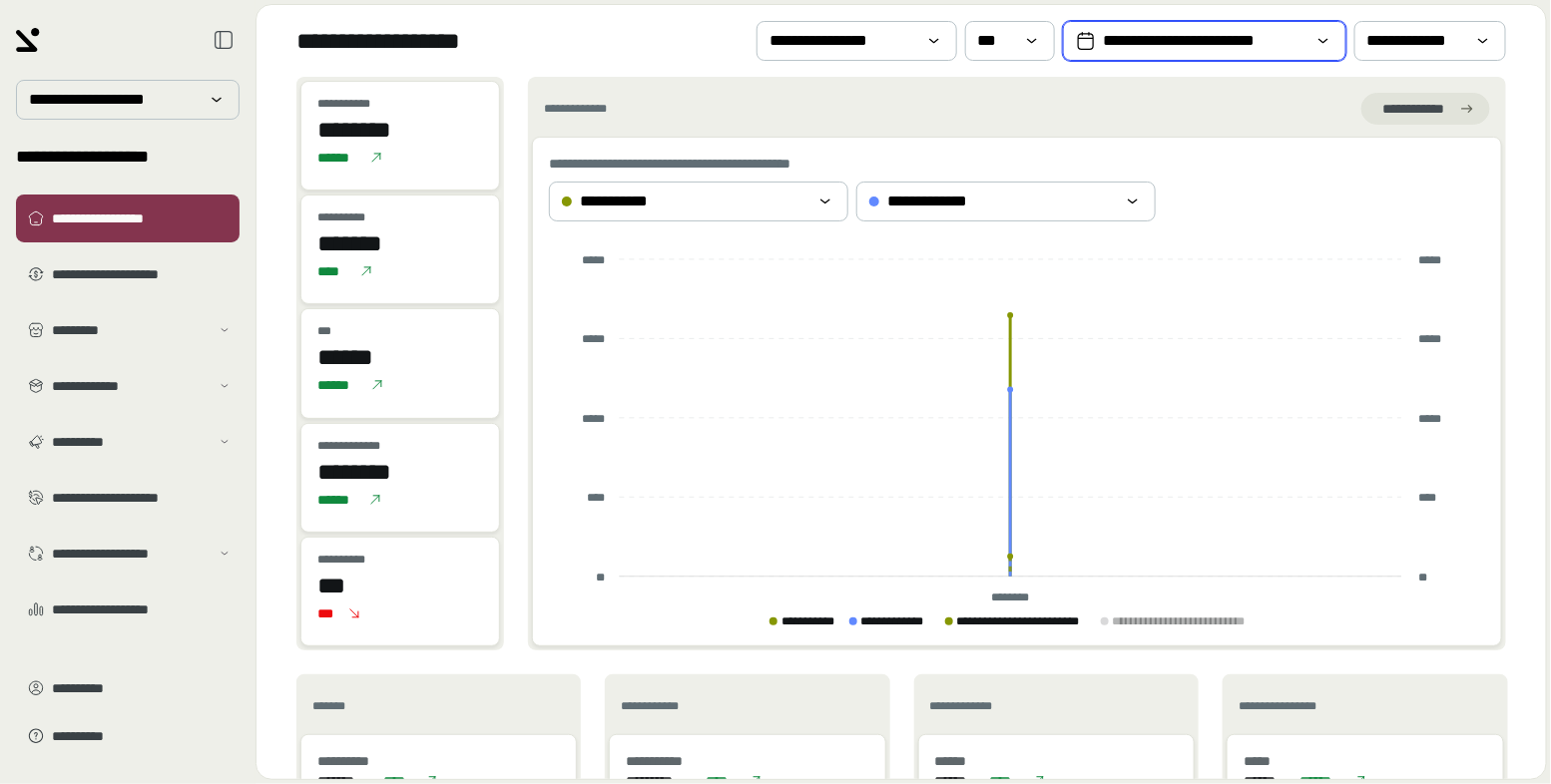 click on "**********" at bounding box center [1205, 41] 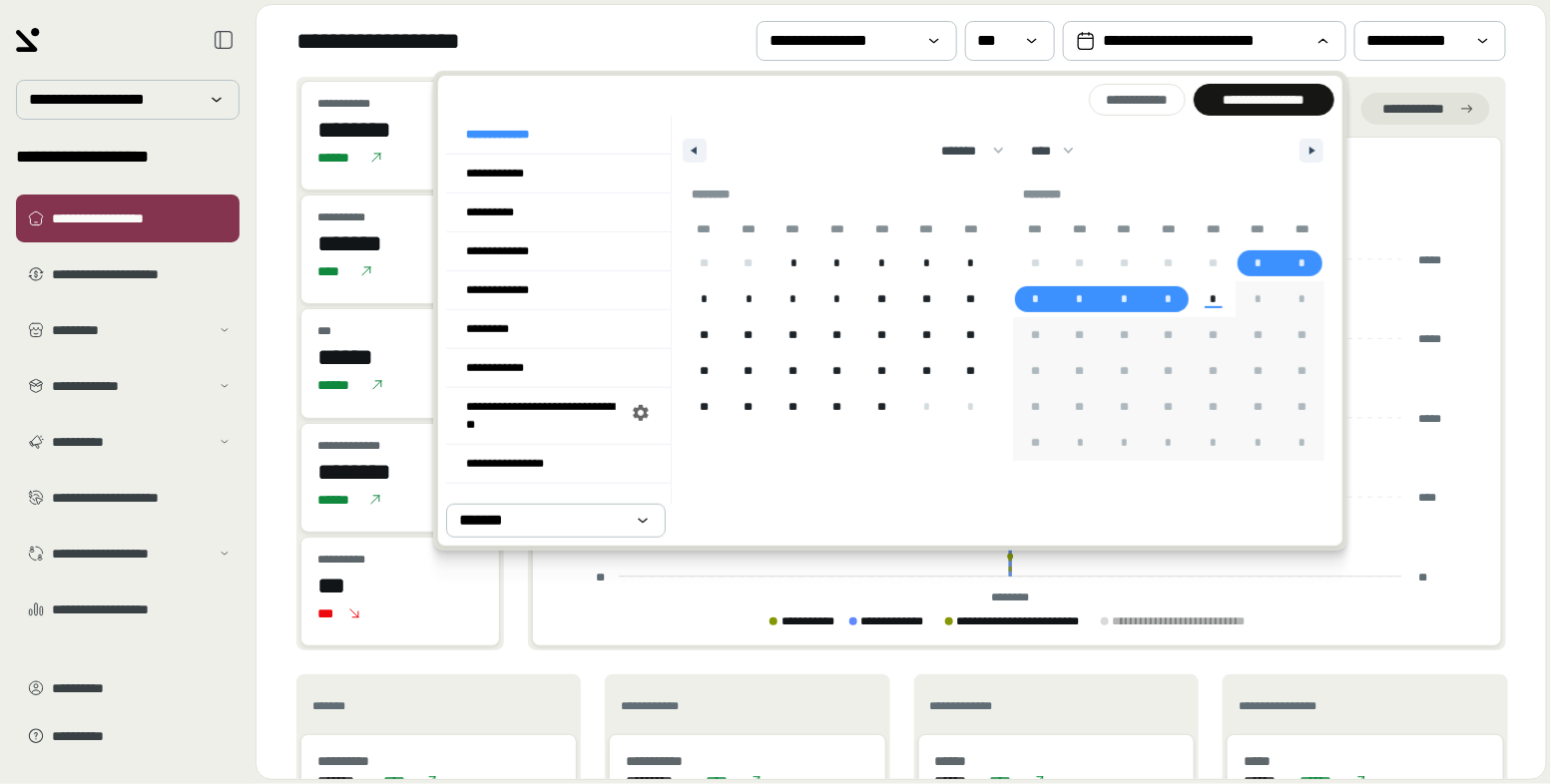 click on "**********" at bounding box center (901, 41) 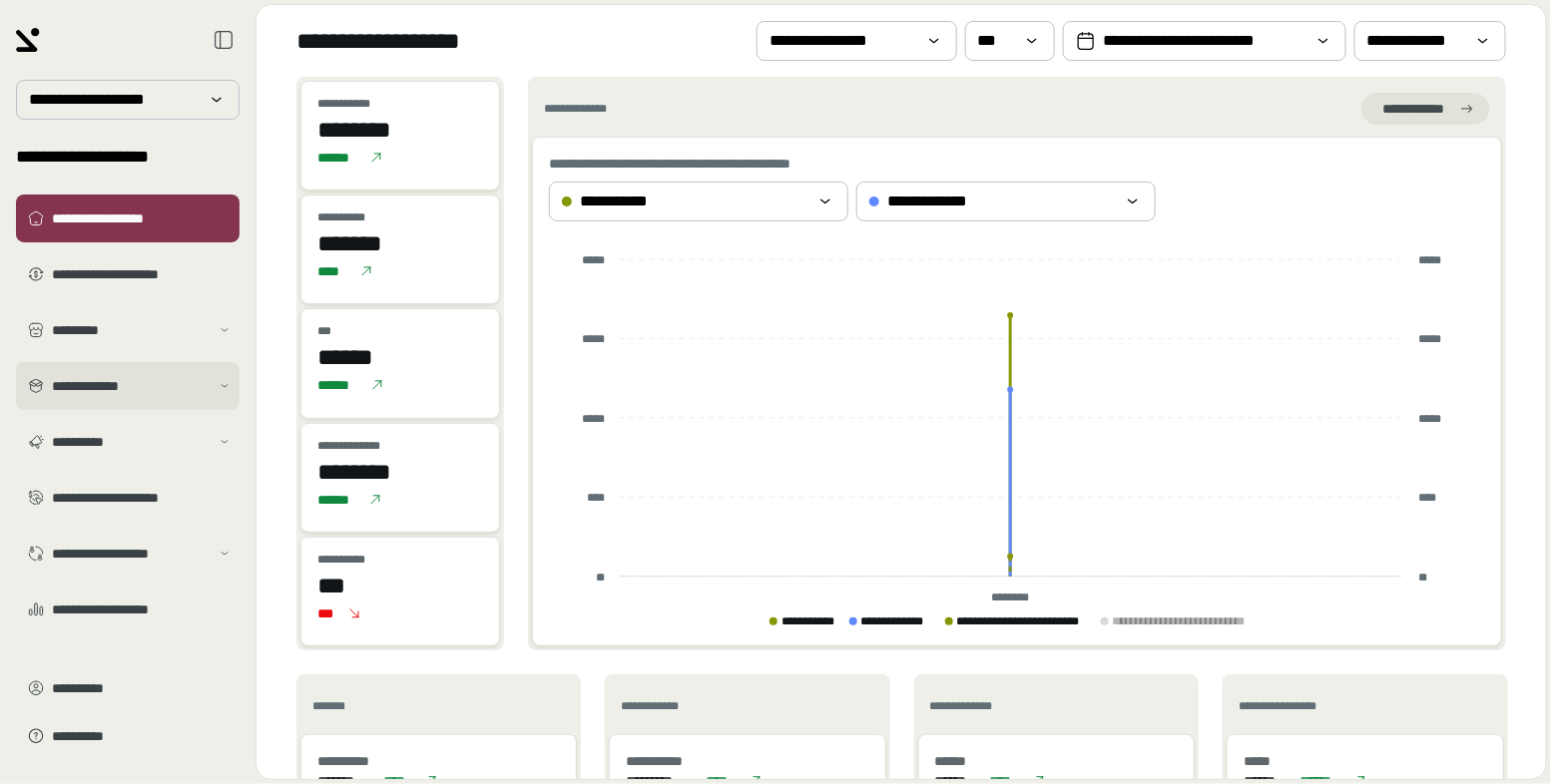 click on "**********" at bounding box center (131, 386) 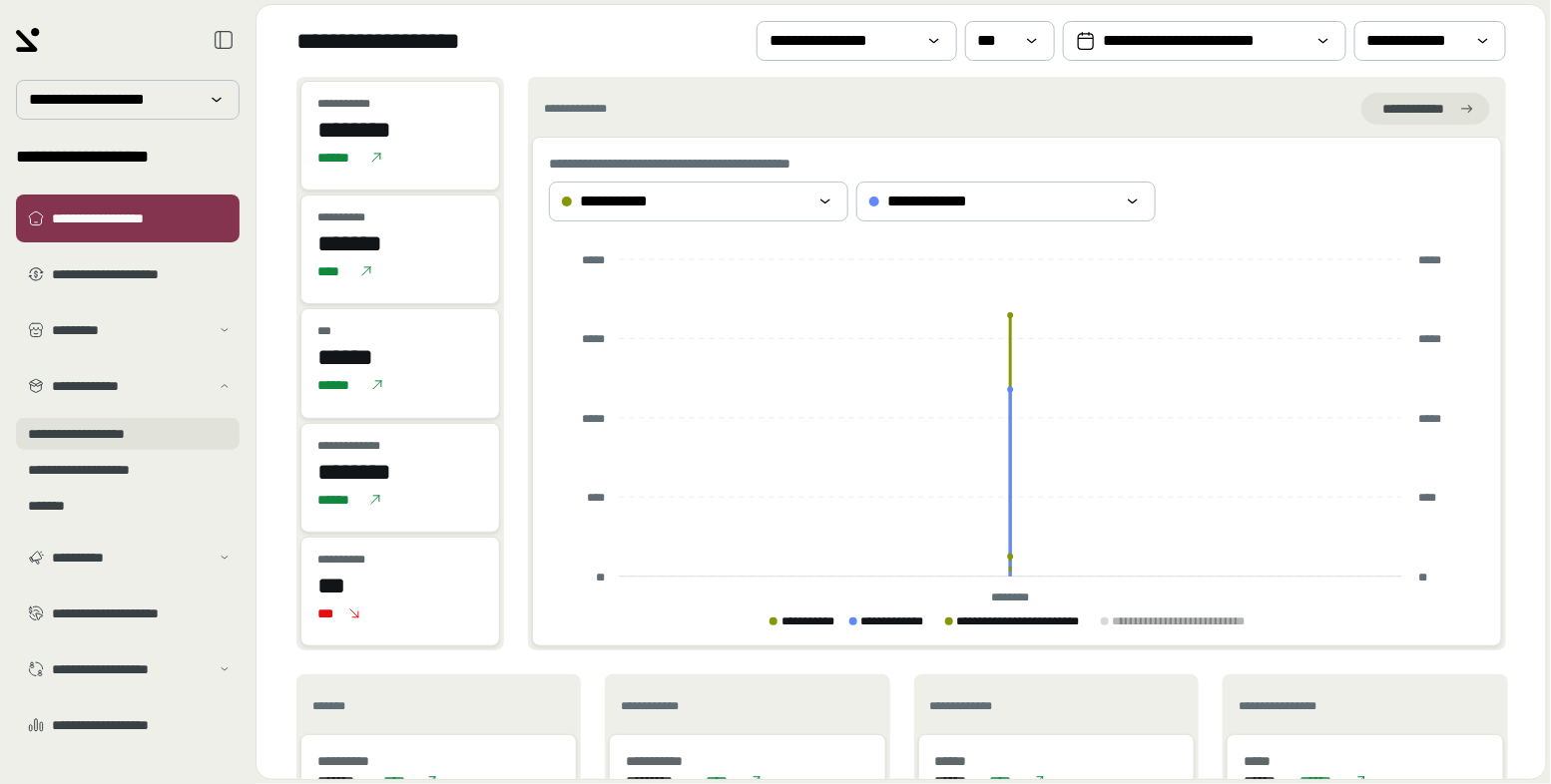 click on "**********" at bounding box center (128, 434) 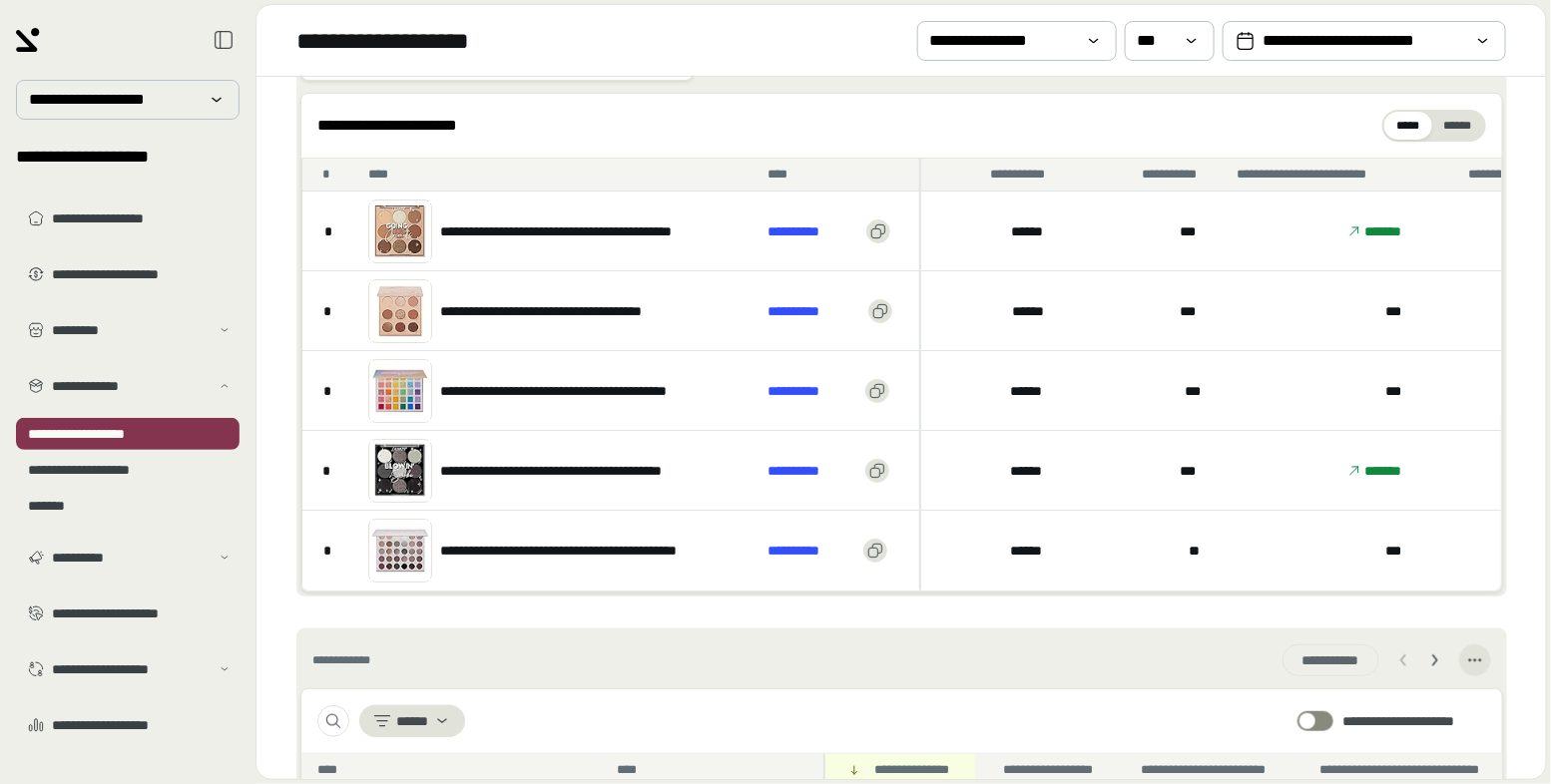 scroll, scrollTop: 309, scrollLeft: 0, axis: vertical 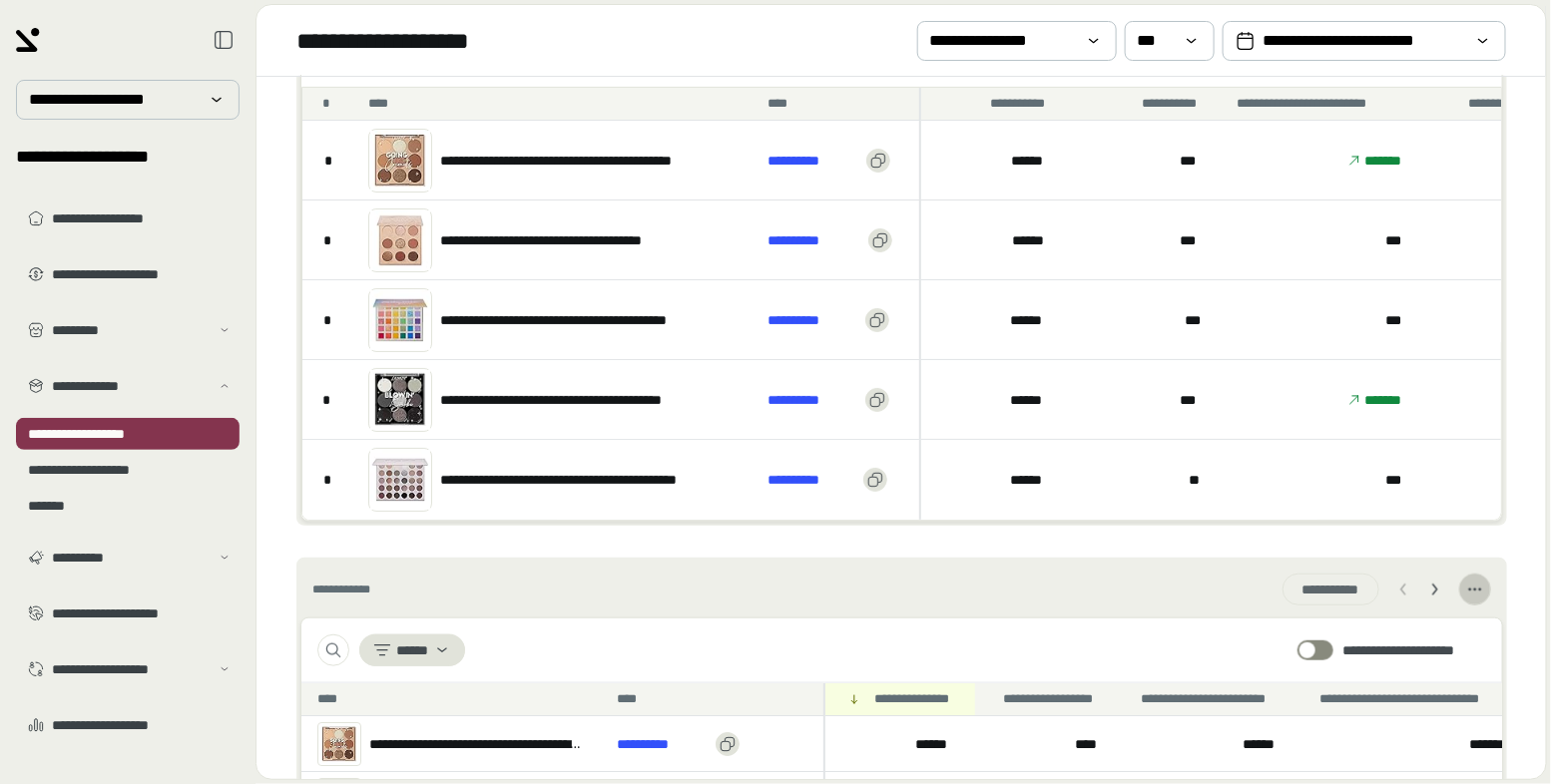 click 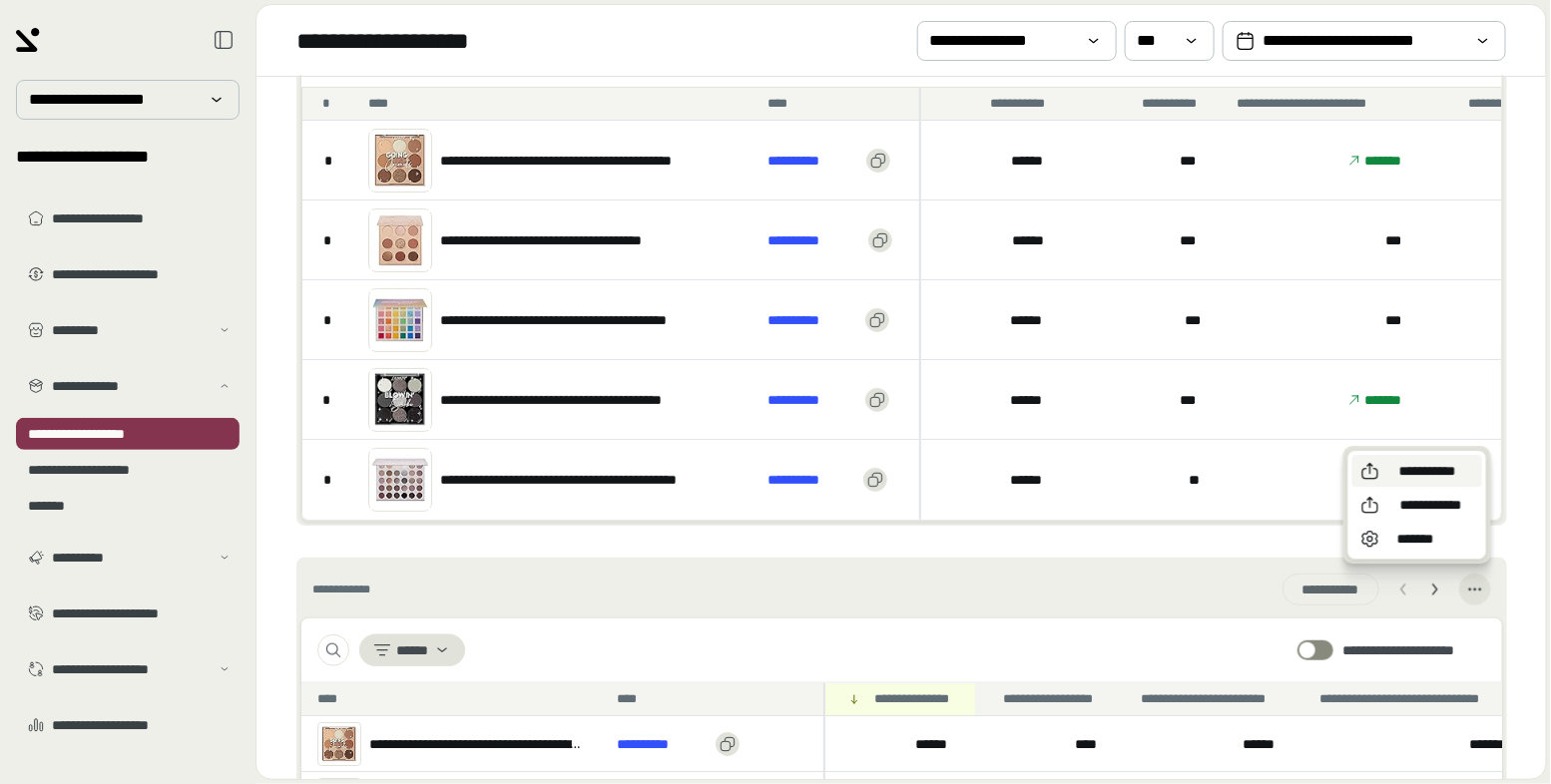 click on "**********" at bounding box center [1427, 471] 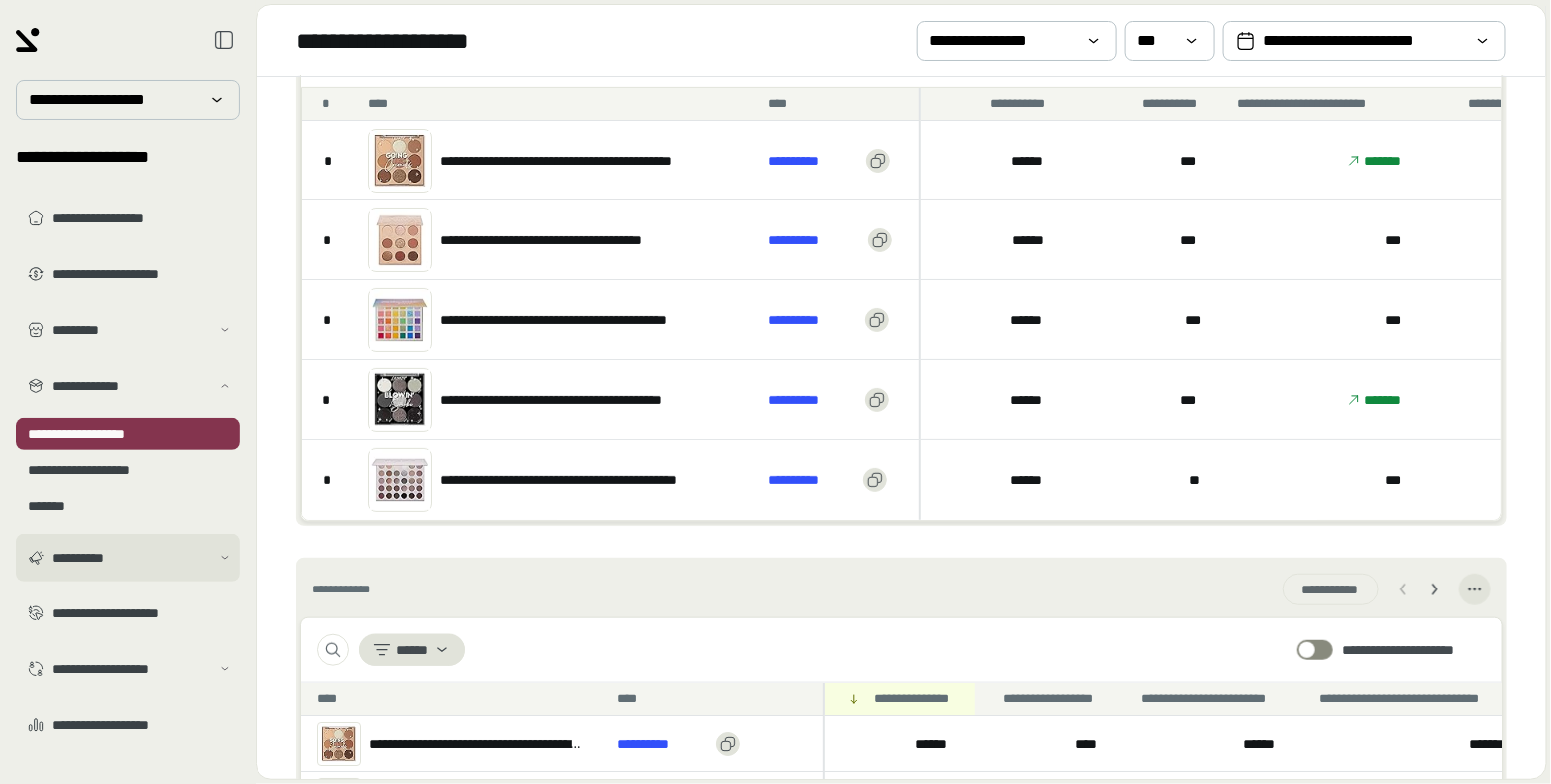 click on "**********" at bounding box center (128, 558) 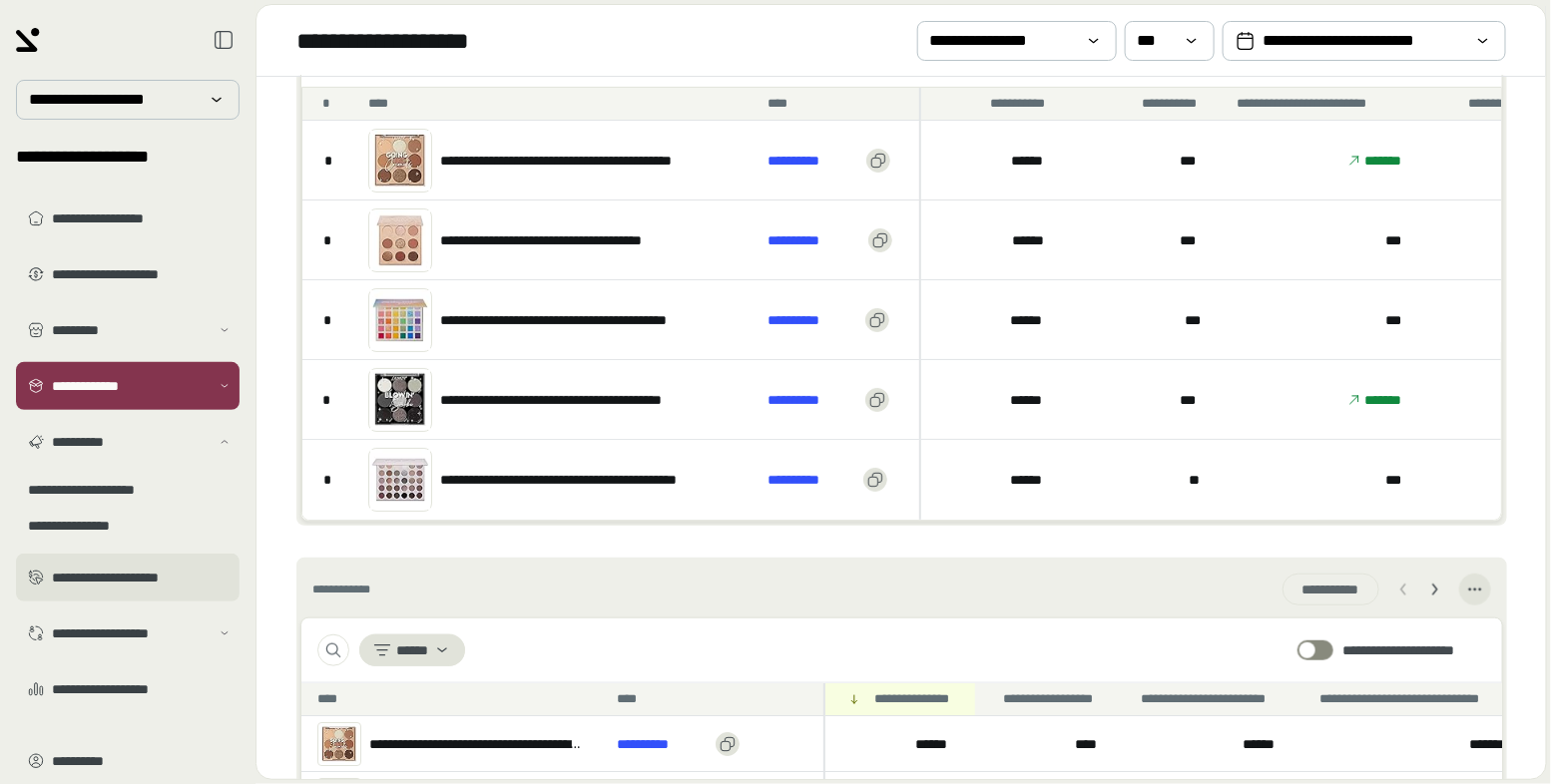 click on "**********" at bounding box center [128, 578] 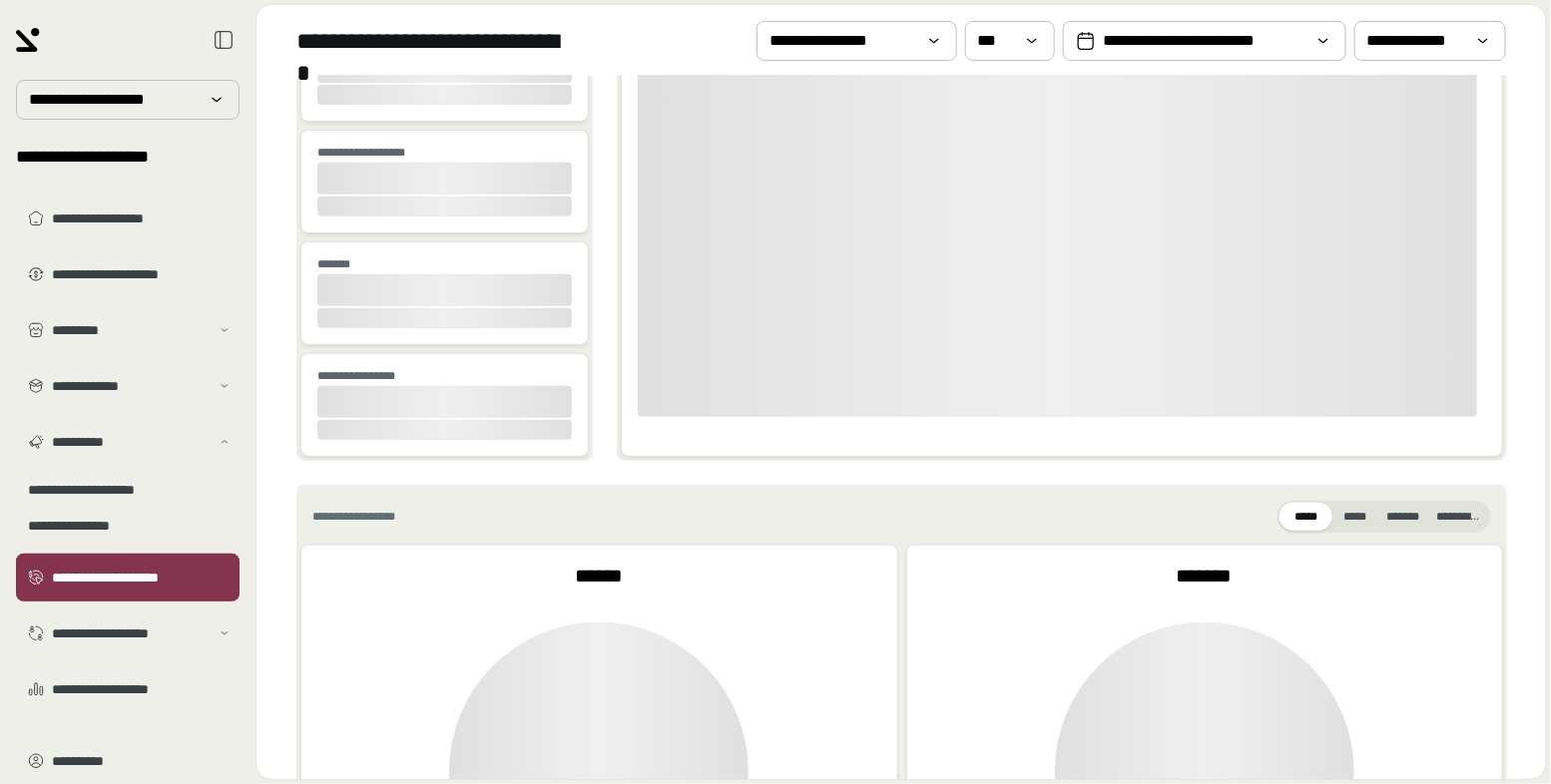 scroll, scrollTop: 0, scrollLeft: 0, axis: both 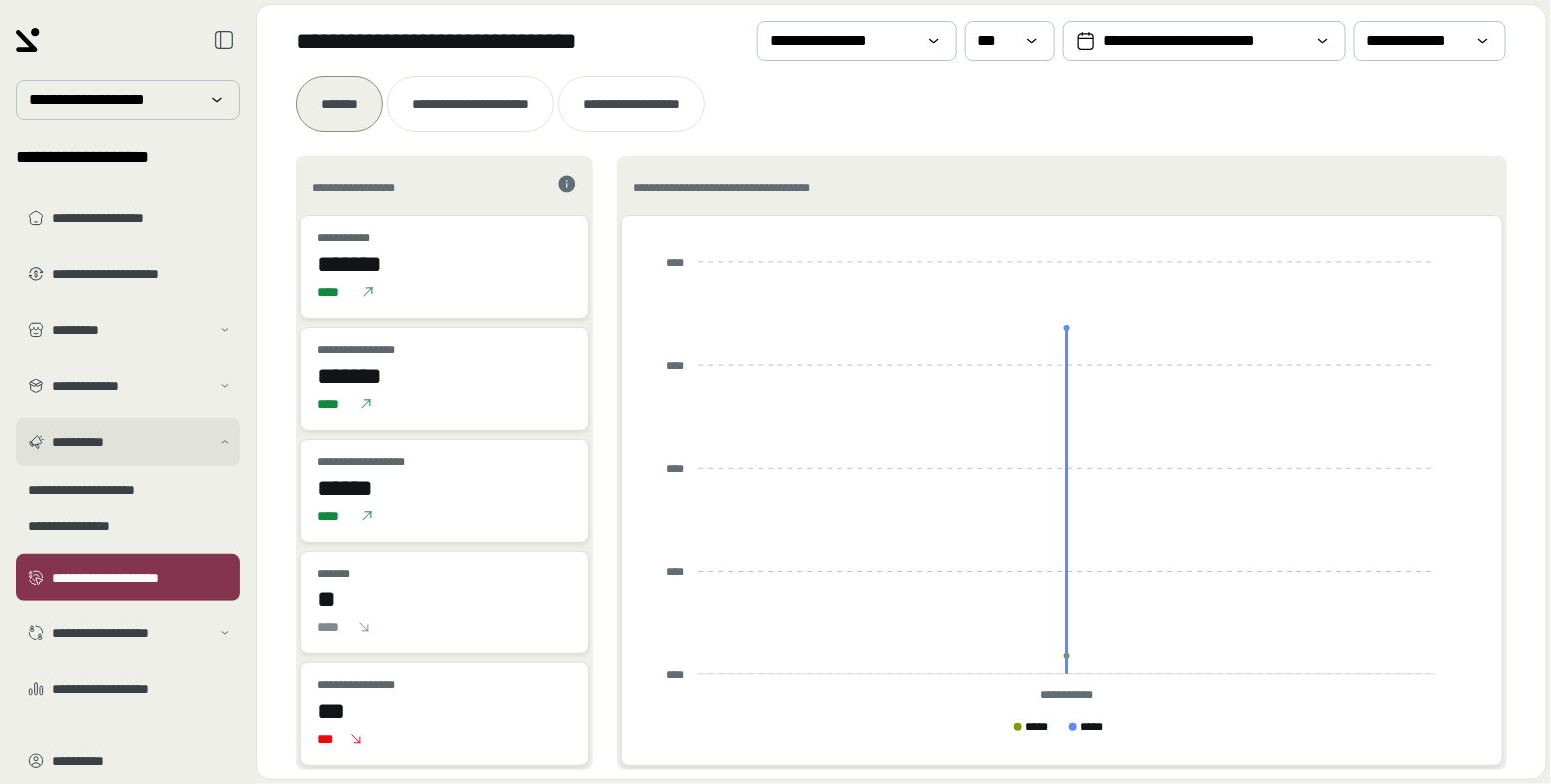 click on "**********" at bounding box center [128, 442] 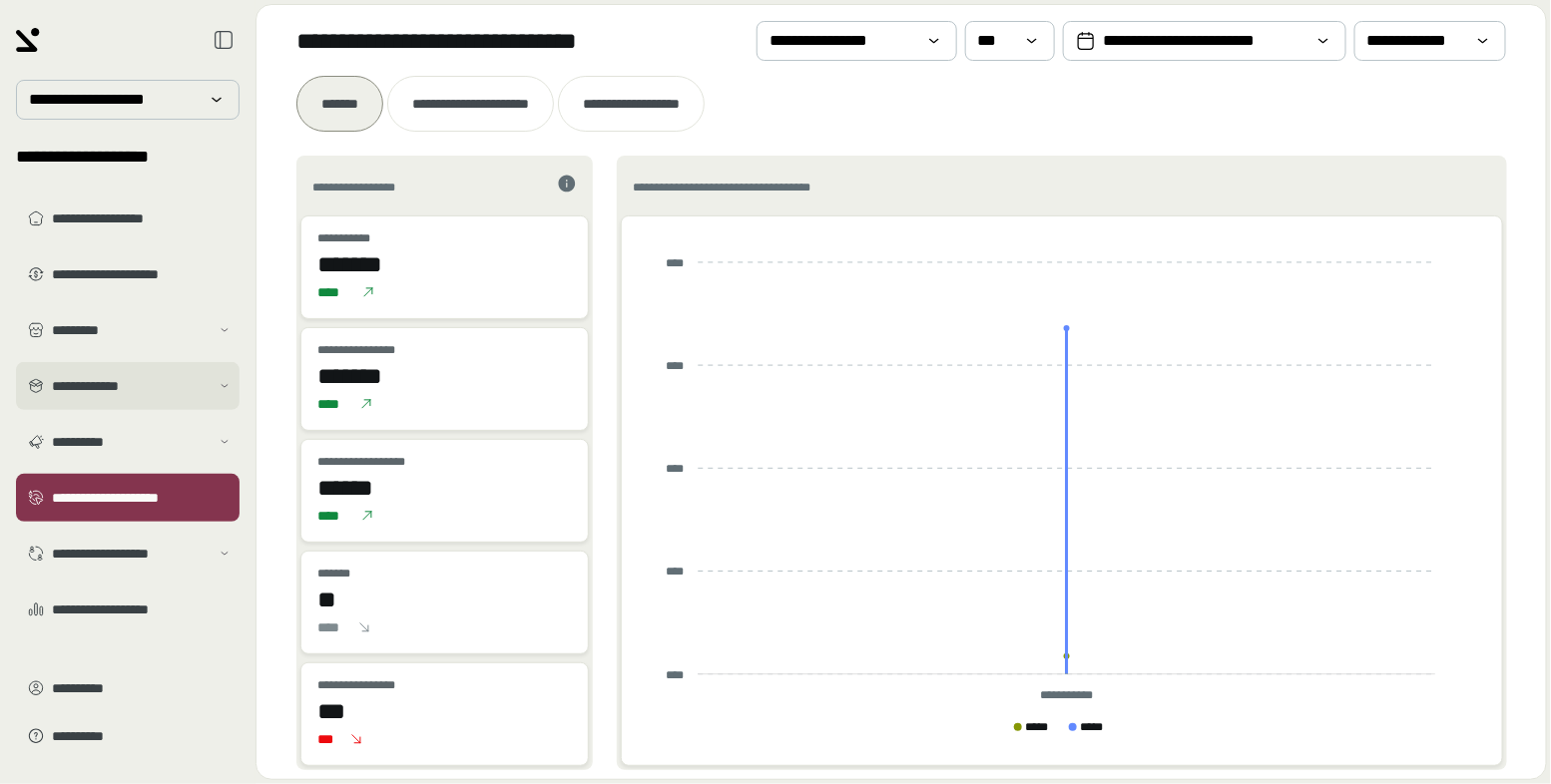 click on "**********" at bounding box center [128, 386] 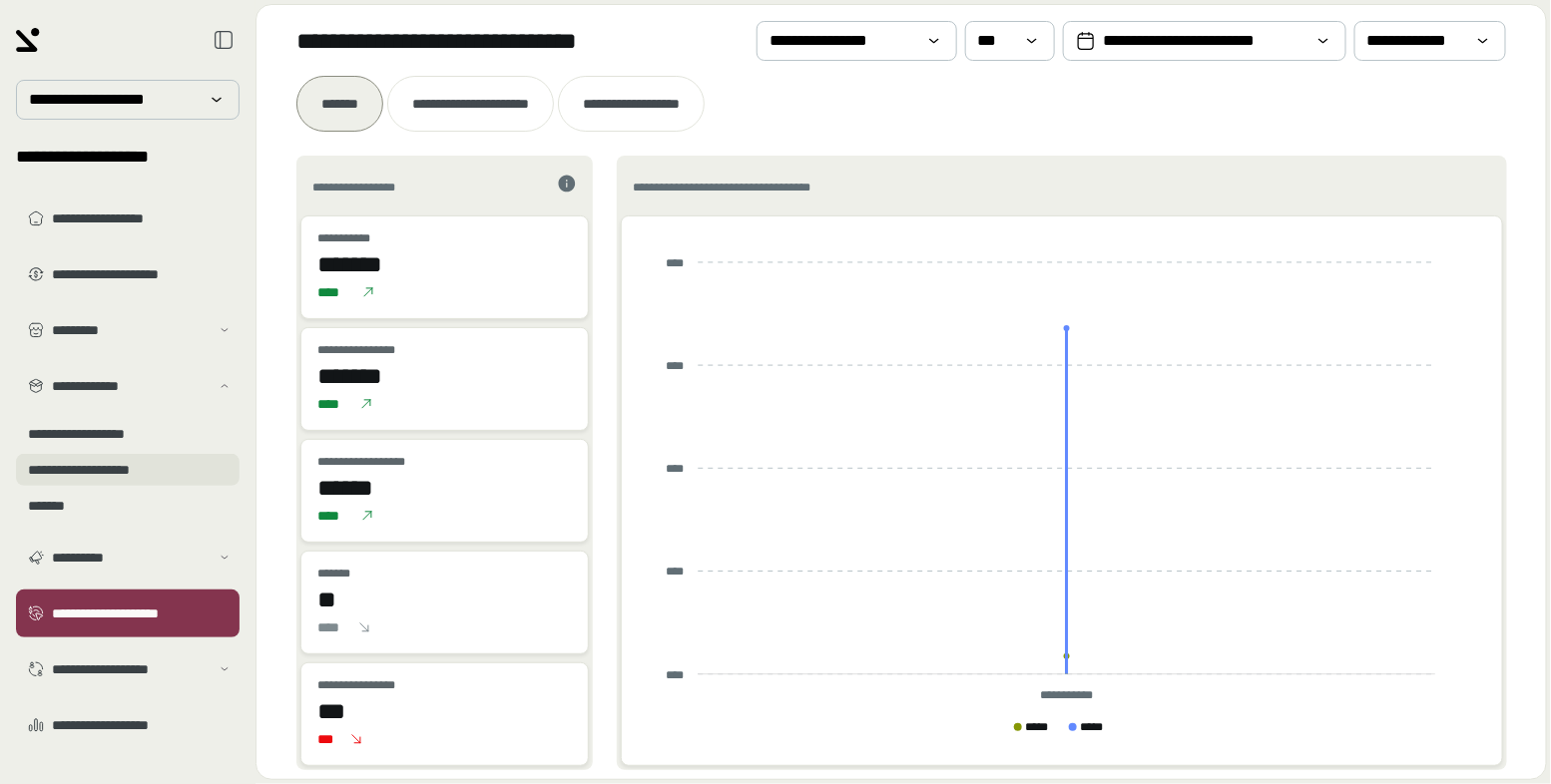 click on "**********" at bounding box center (128, 470) 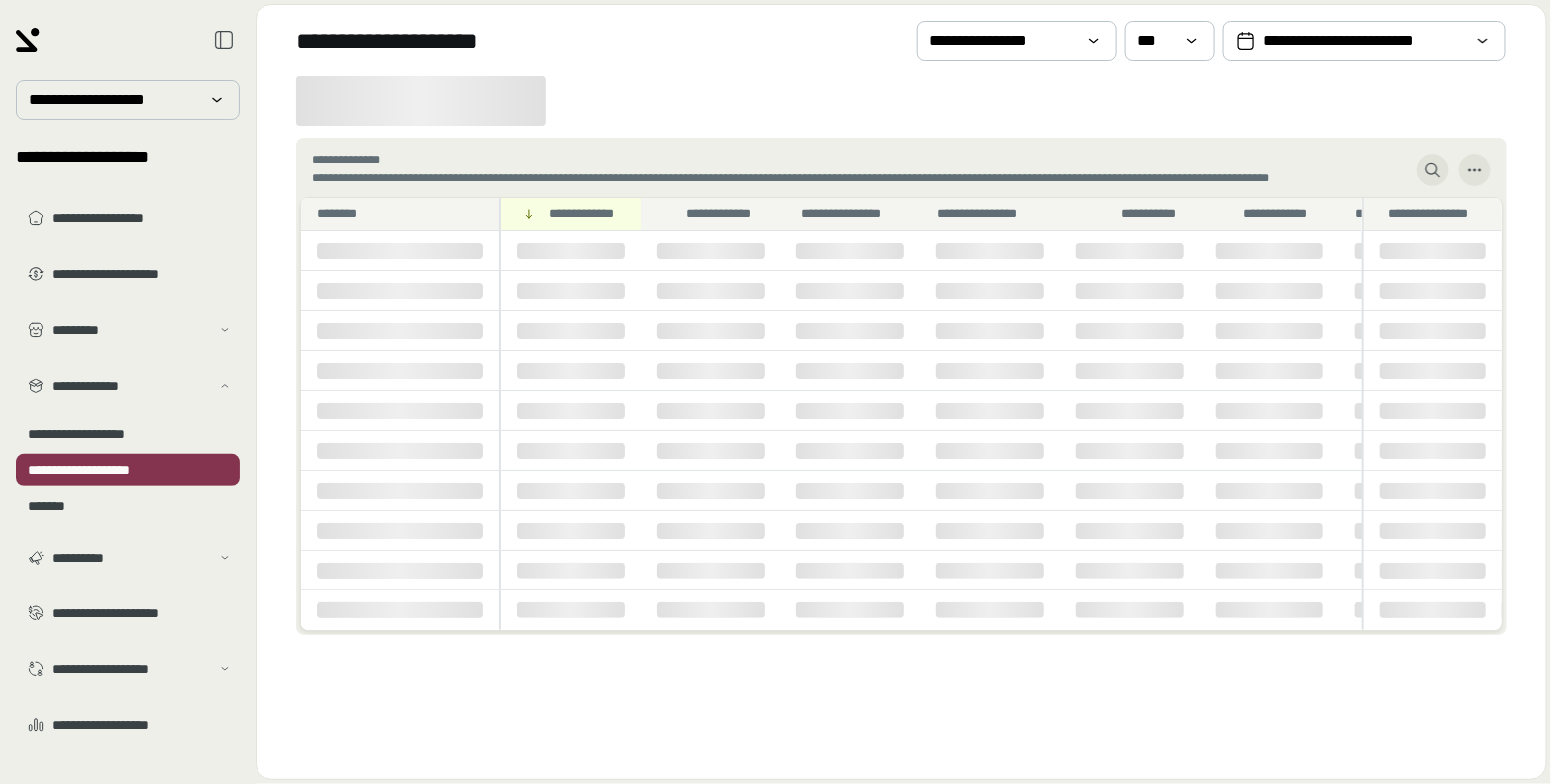 click on "**********" at bounding box center (901, 386) 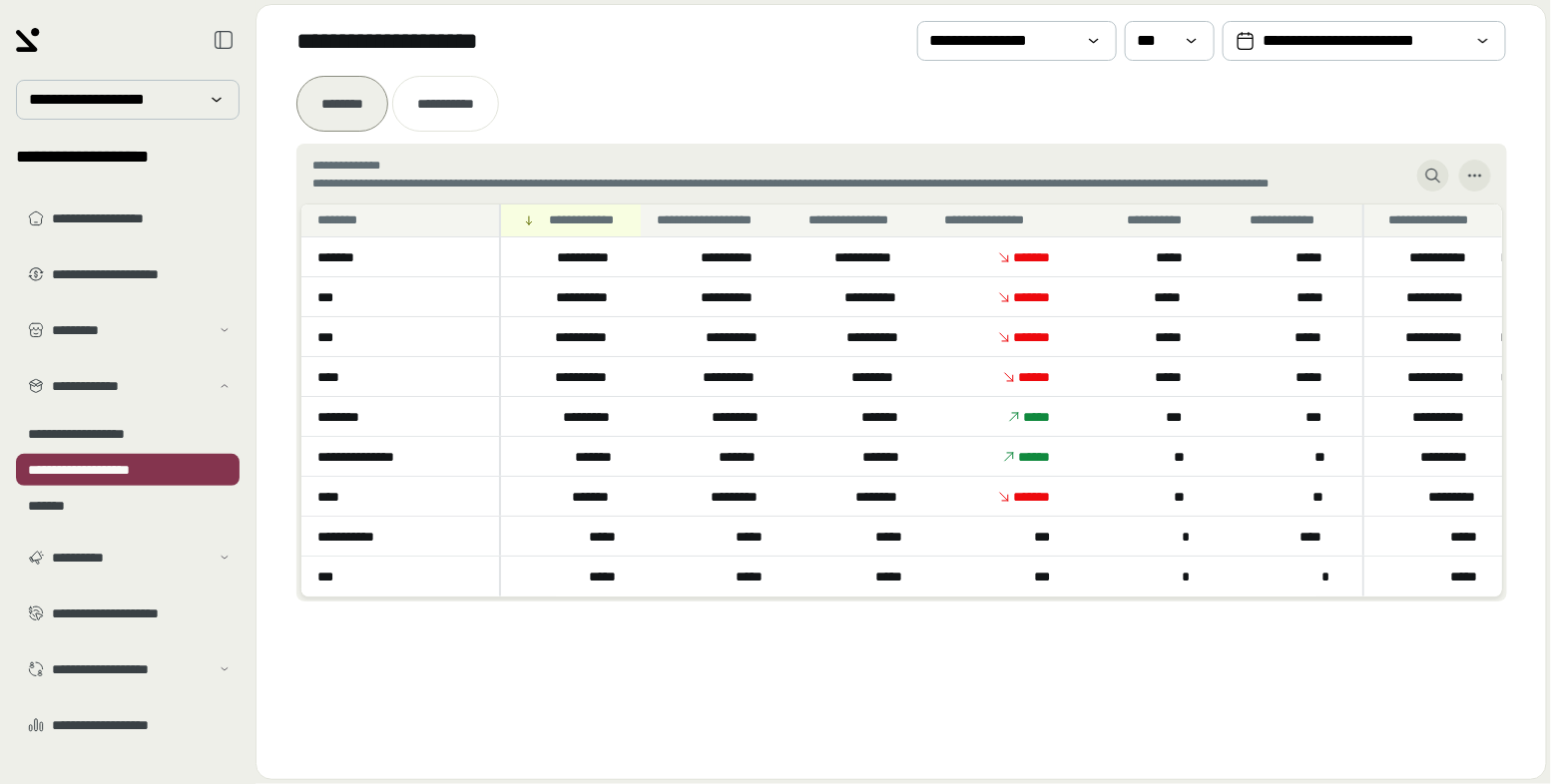 click on "**********" at bounding box center [901, 104] 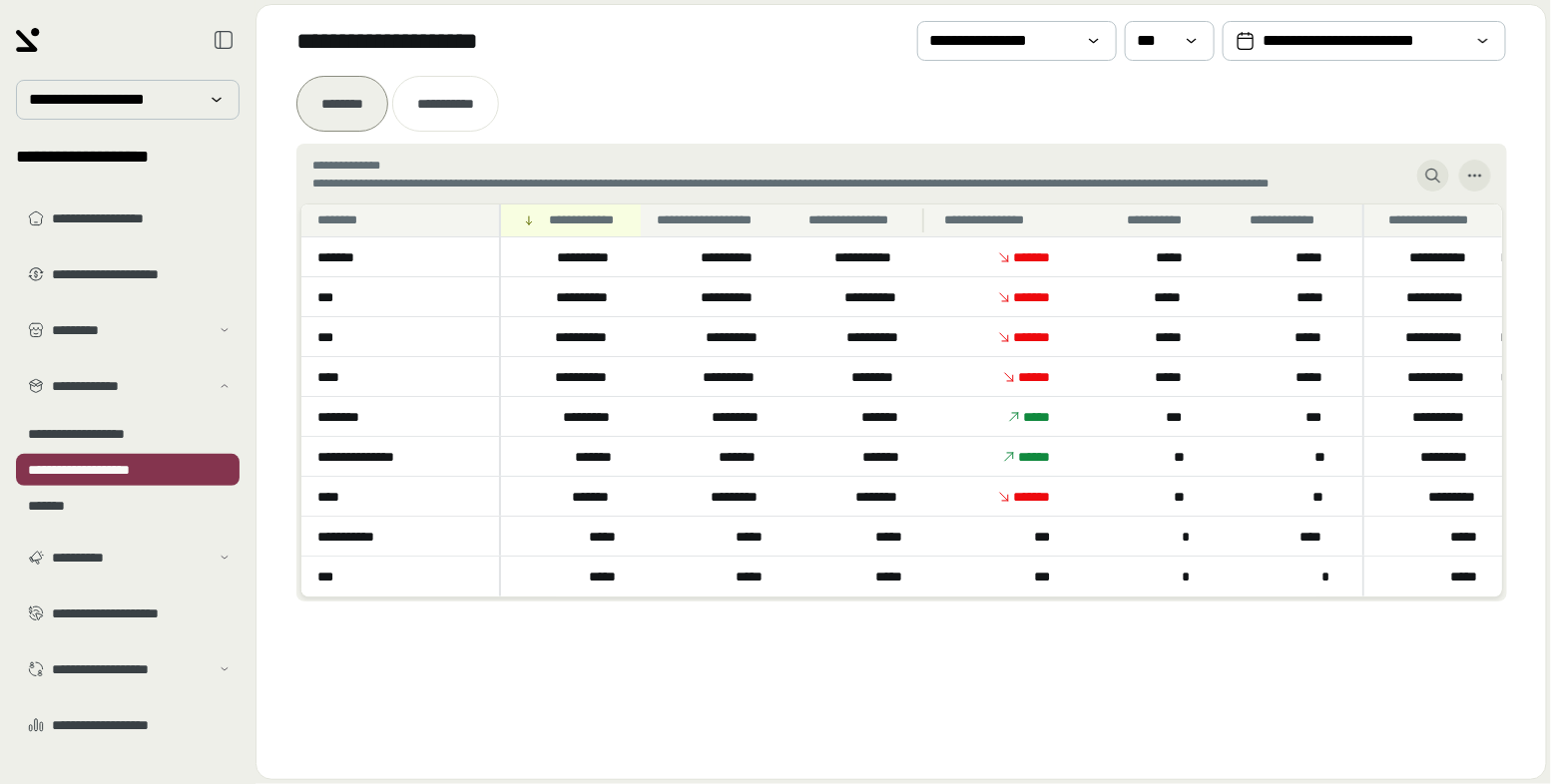 click on "**********" at bounding box center [859, 220] 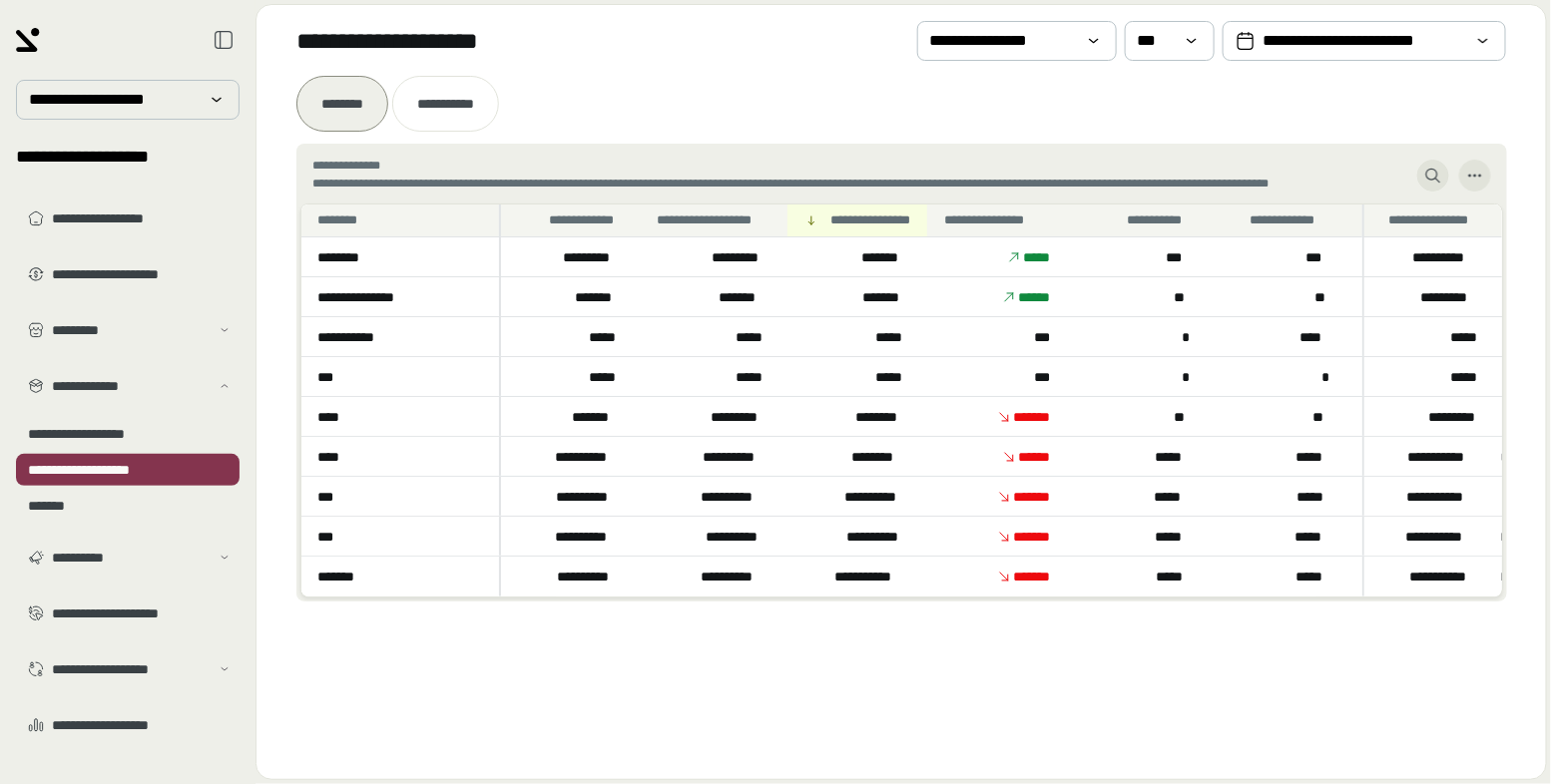 click on "*******" at bounding box center [857, 256] 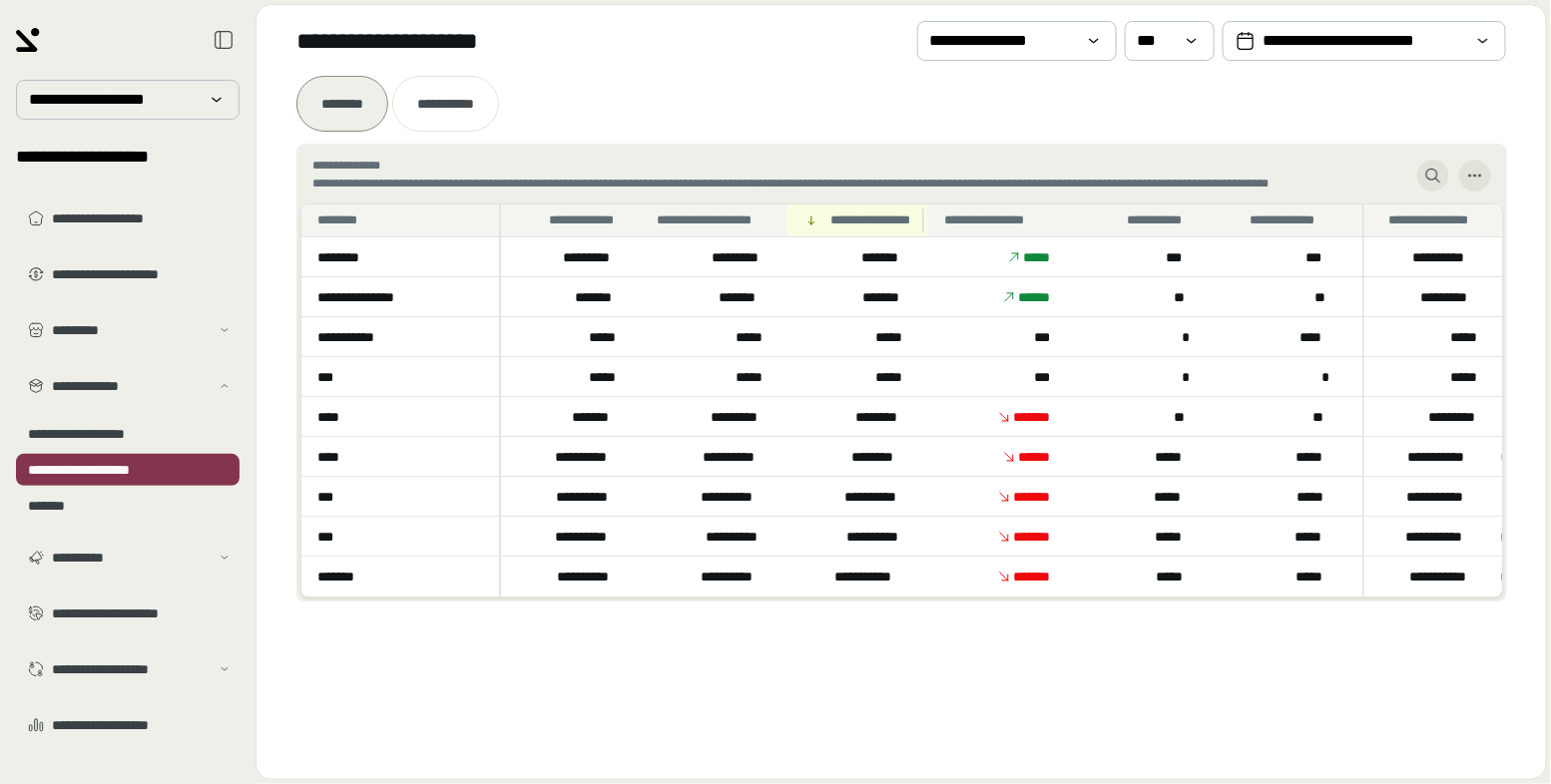 click on "**********" at bounding box center (871, 220) 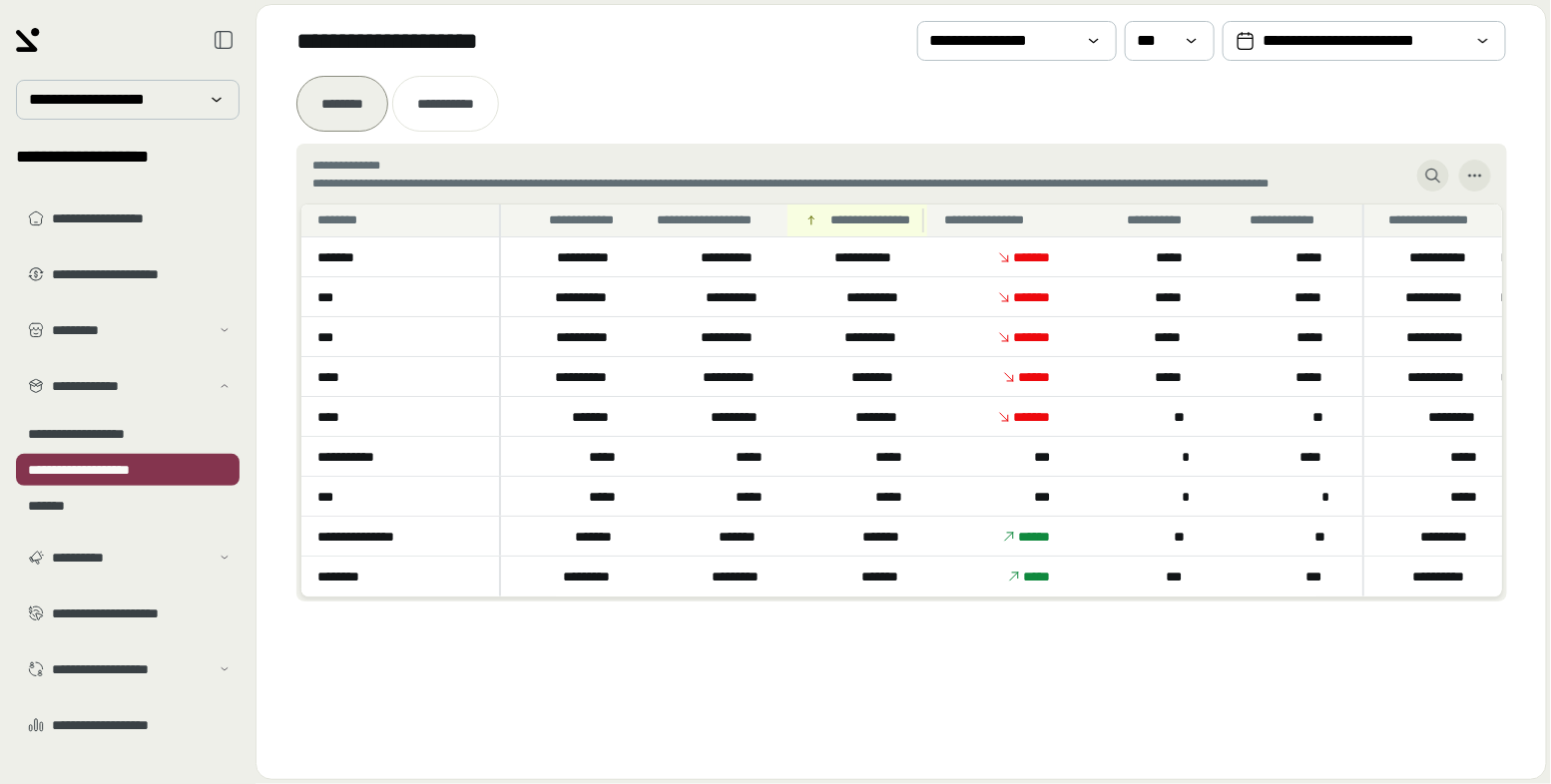 click on "**********" at bounding box center [871, 220] 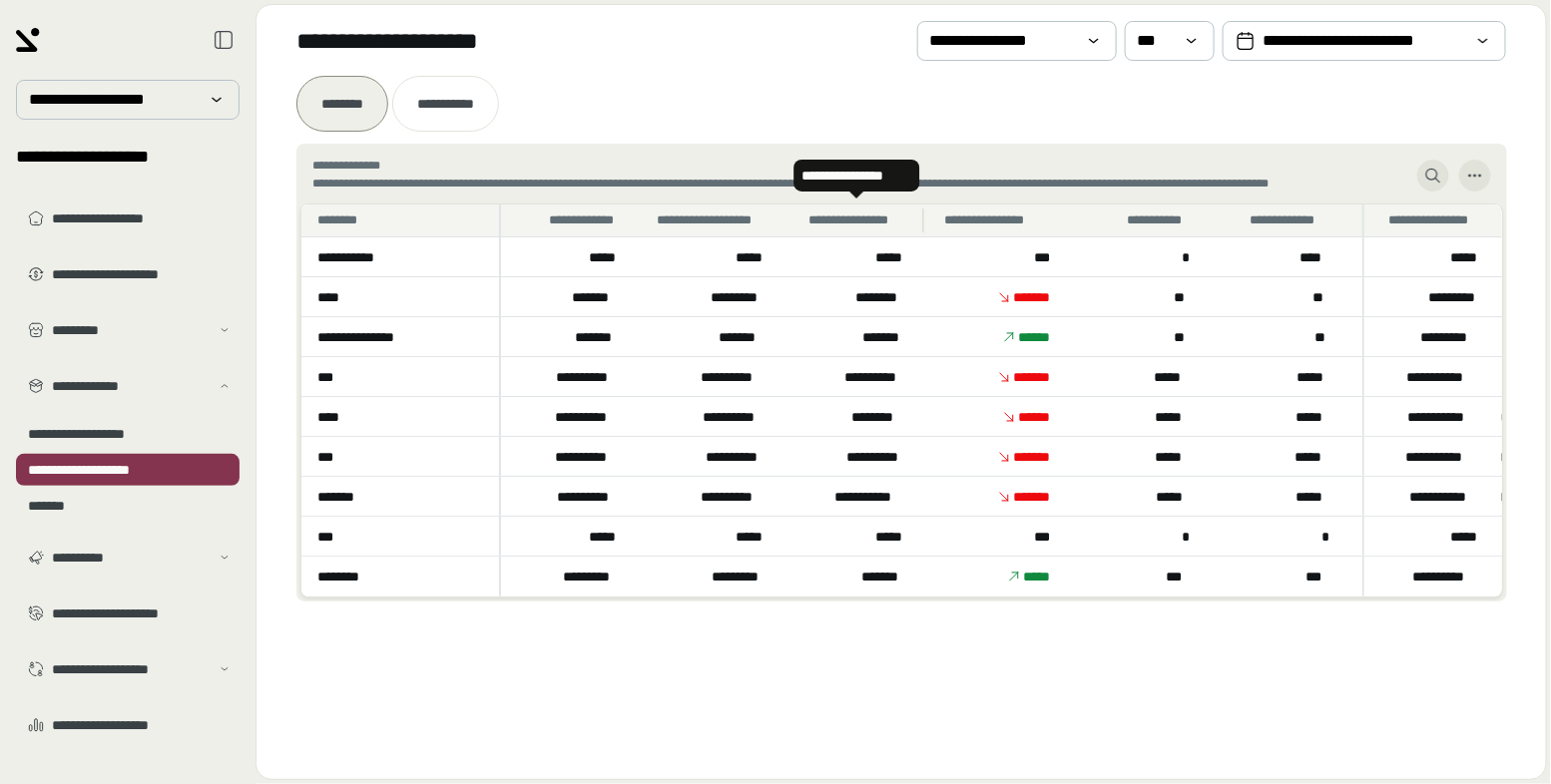 click on "**********" at bounding box center [859, 220] 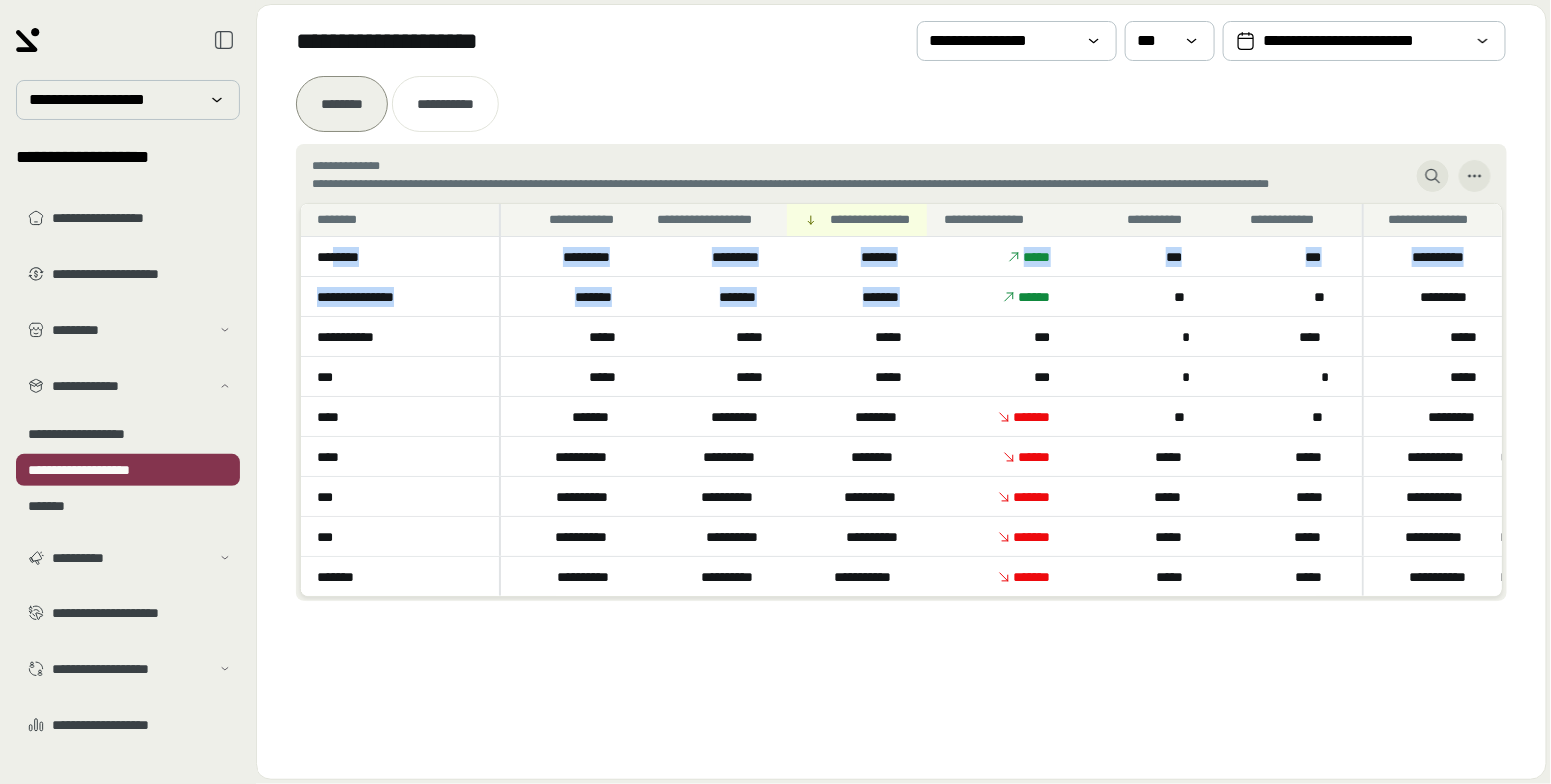 drag, startPoint x: 912, startPoint y: 296, endPoint x: 341, endPoint y: 254, distance: 572.54257 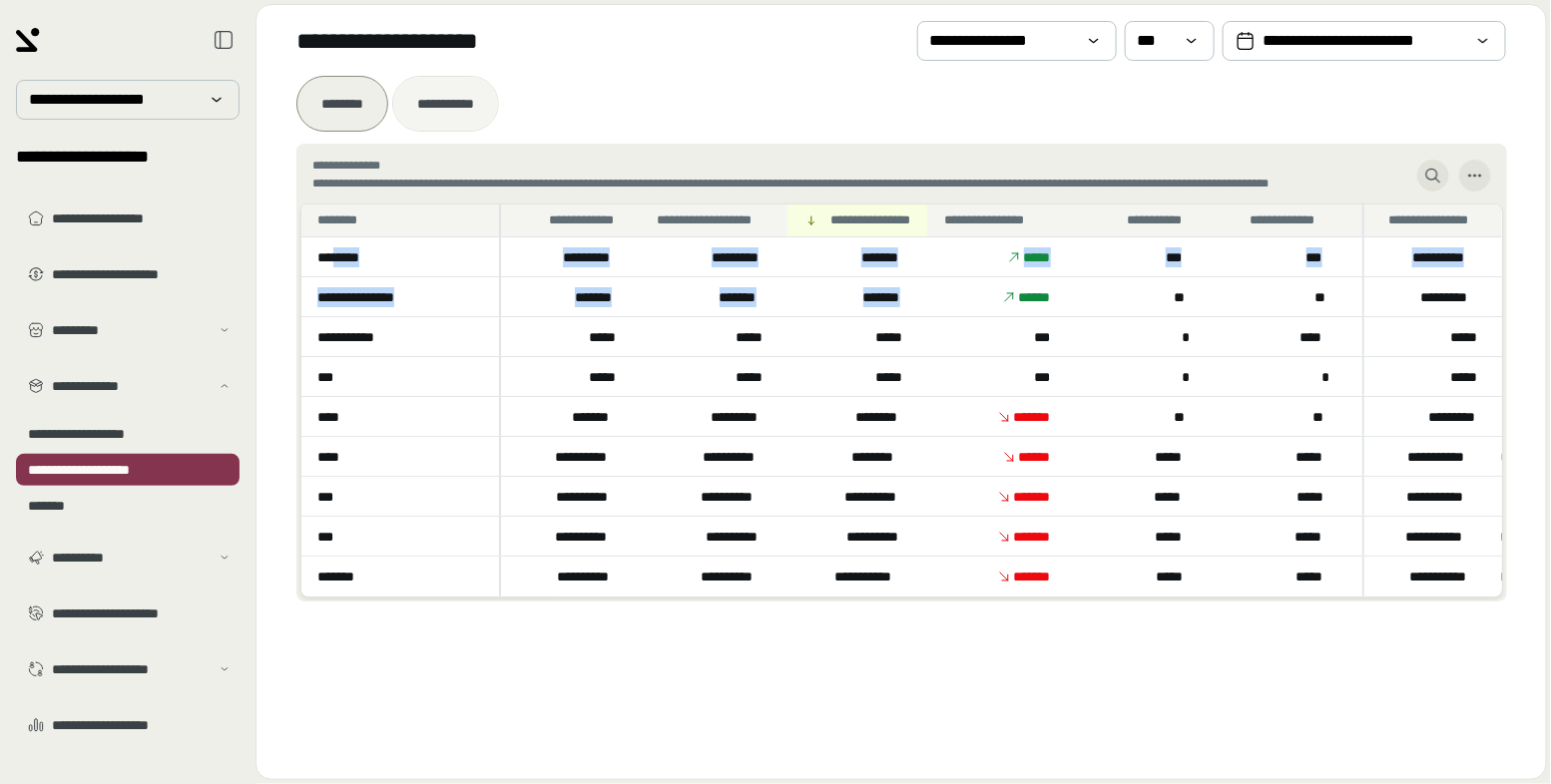 click on "**********" at bounding box center (445, 104) 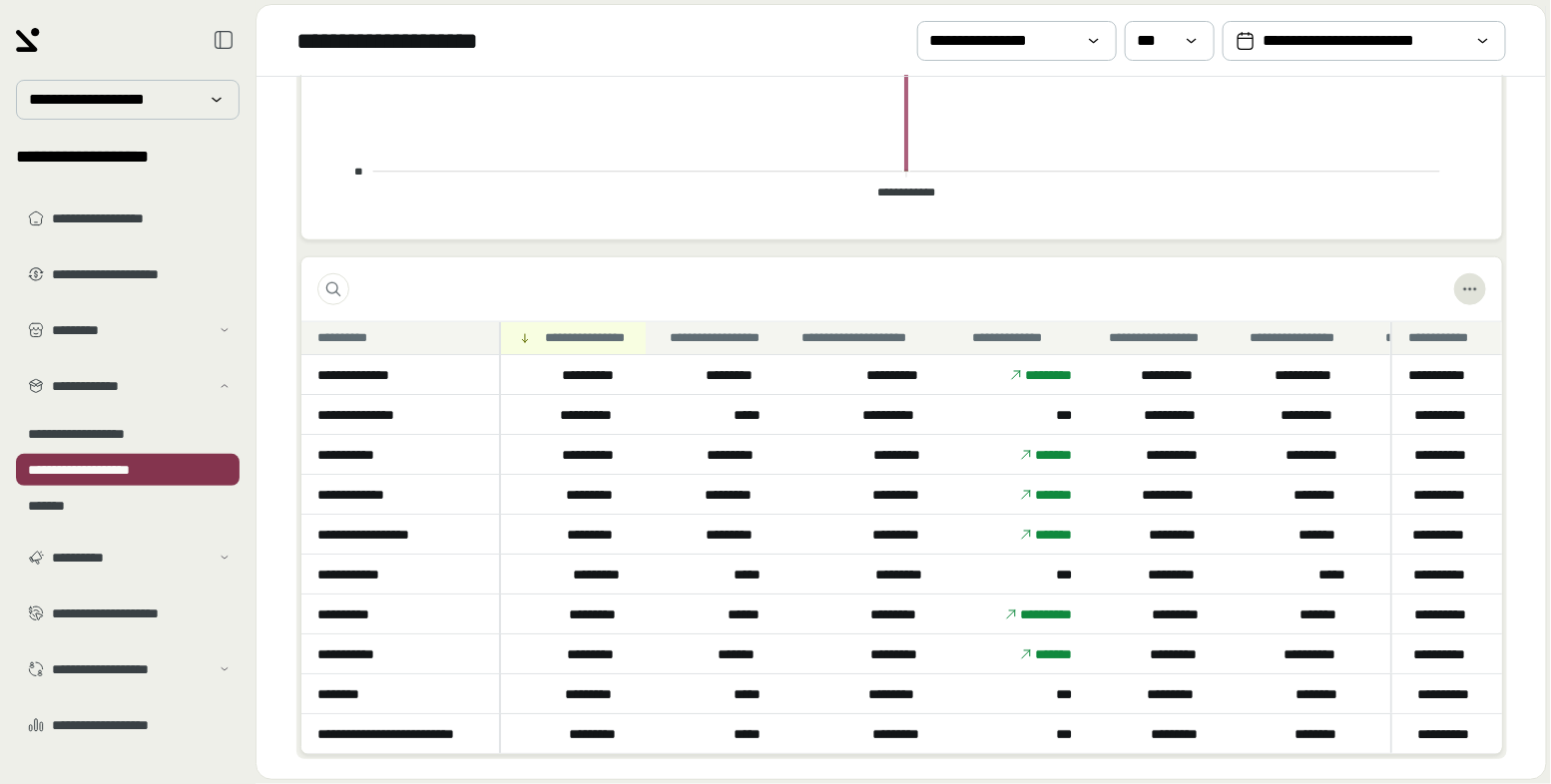 scroll, scrollTop: 563, scrollLeft: 0, axis: vertical 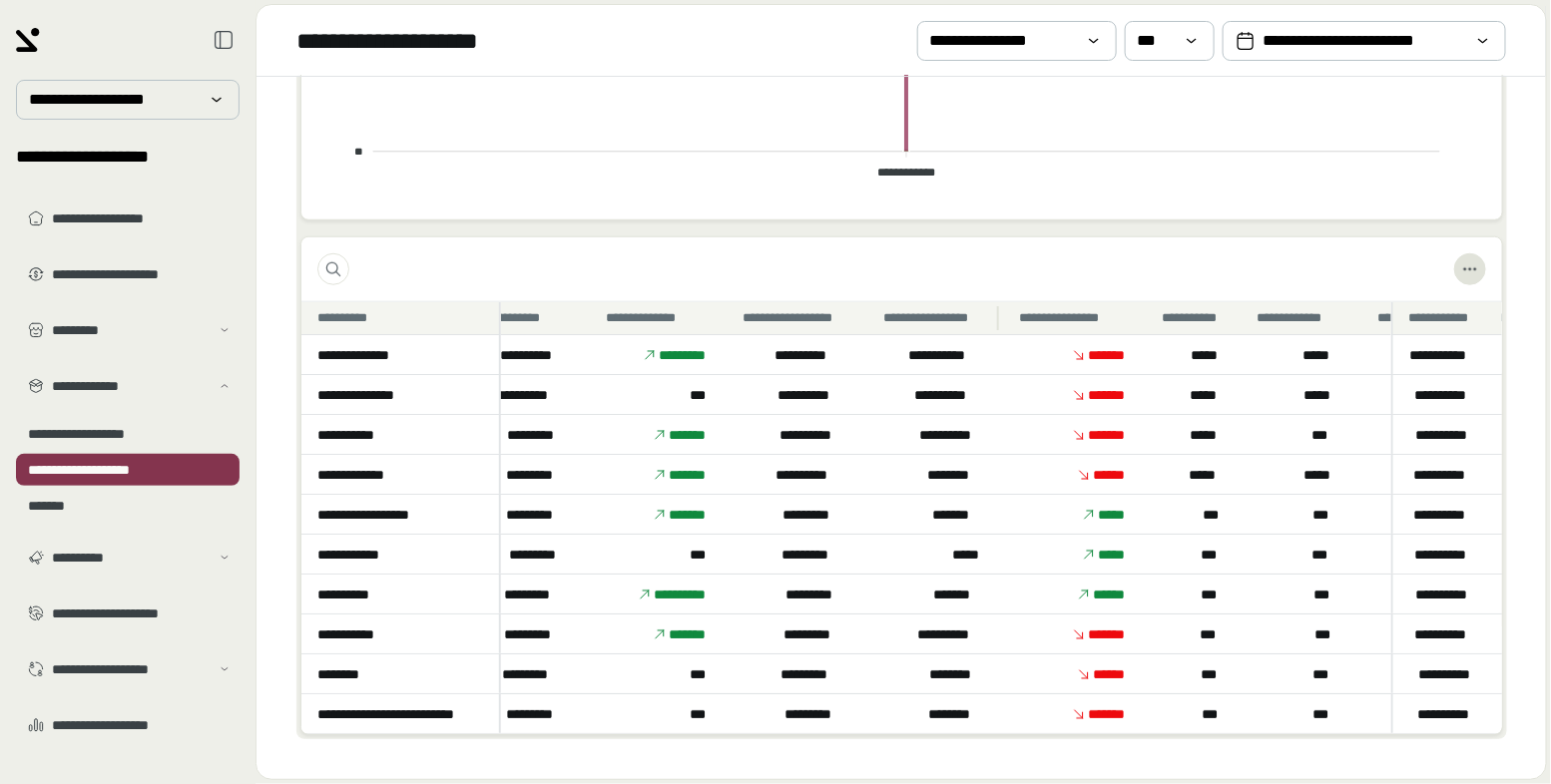 click on "**********" at bounding box center [932, 318] 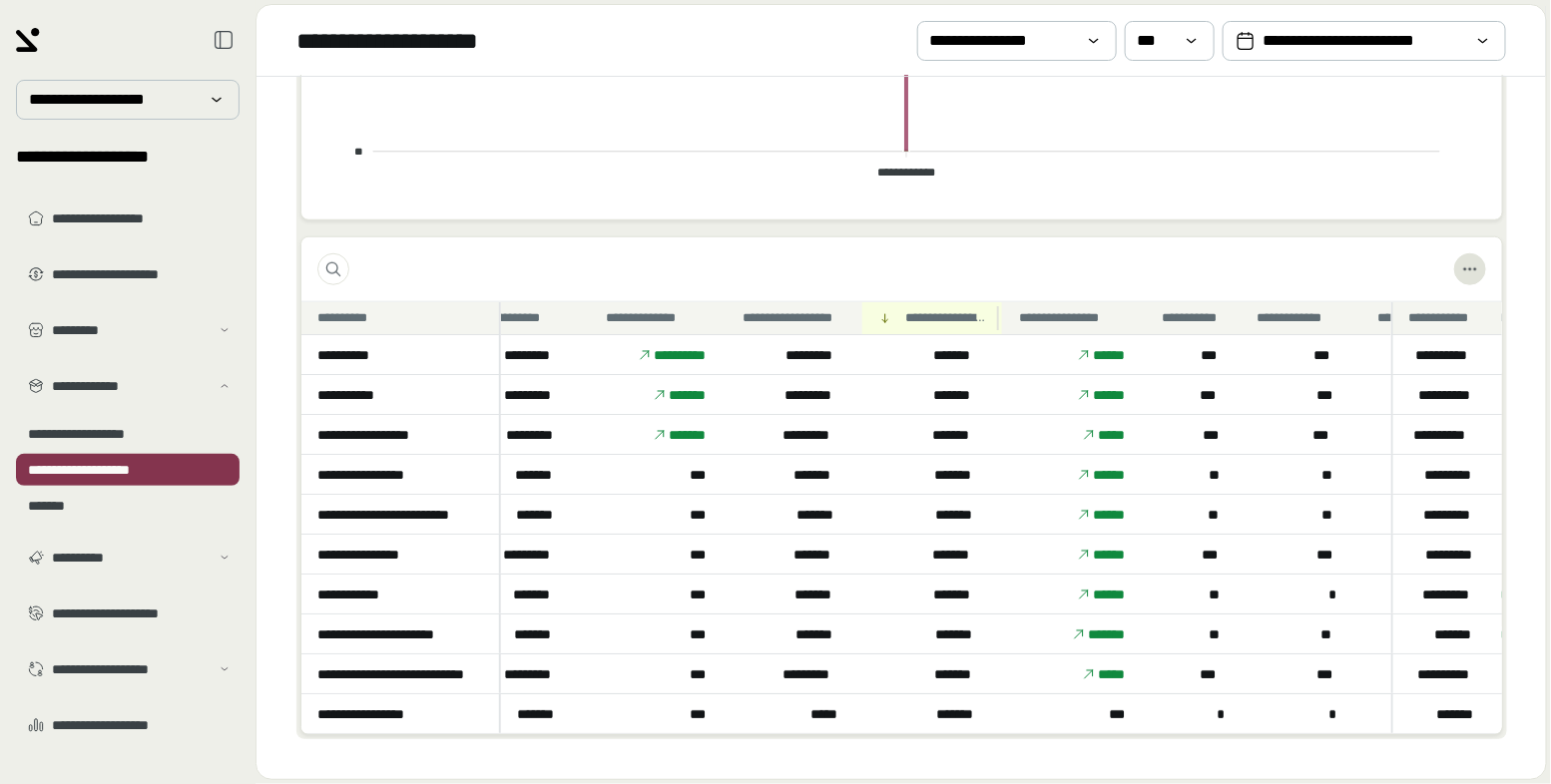 click on "**********" at bounding box center (945, 318) 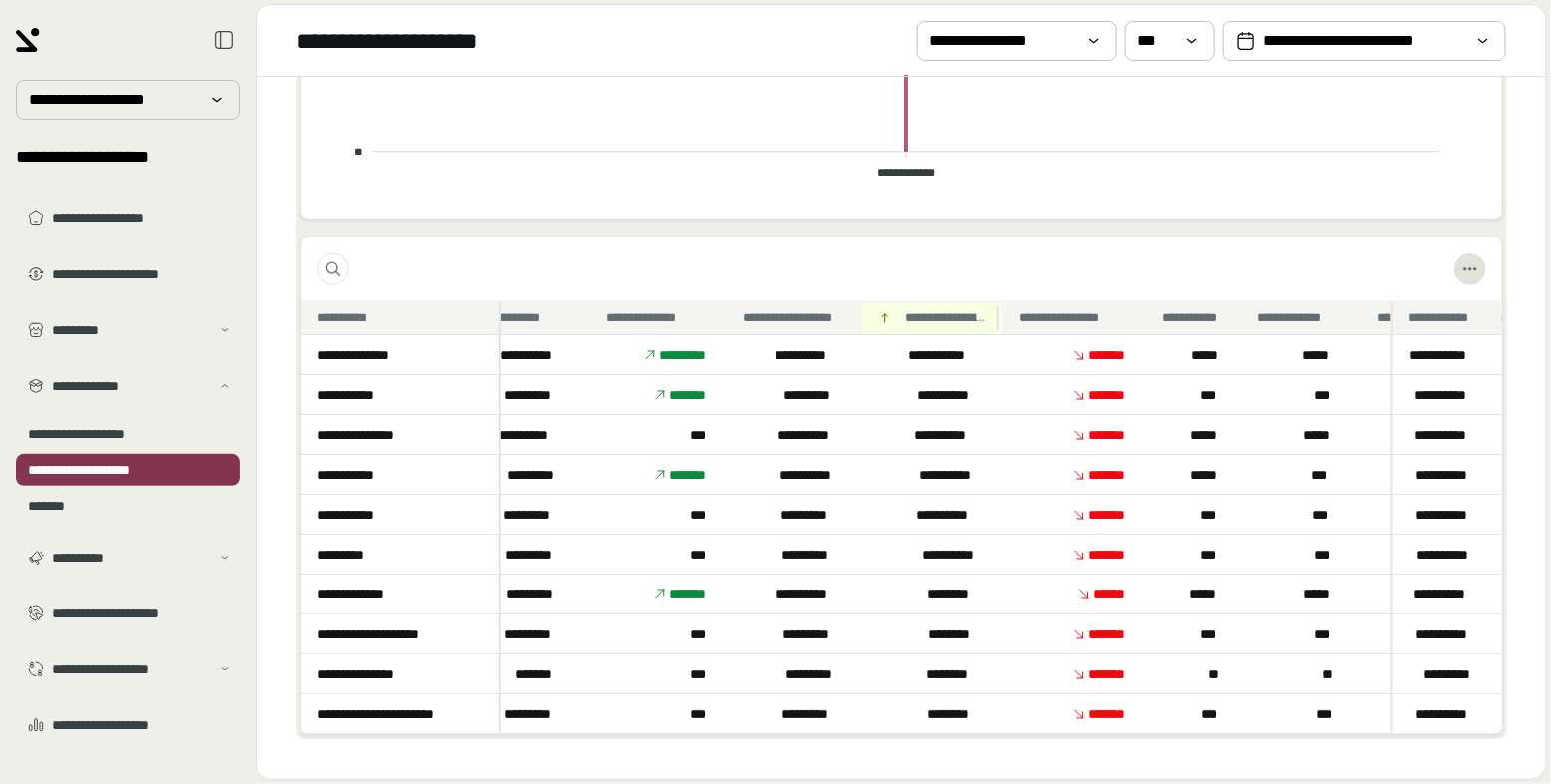 click on "**********" at bounding box center (945, 318) 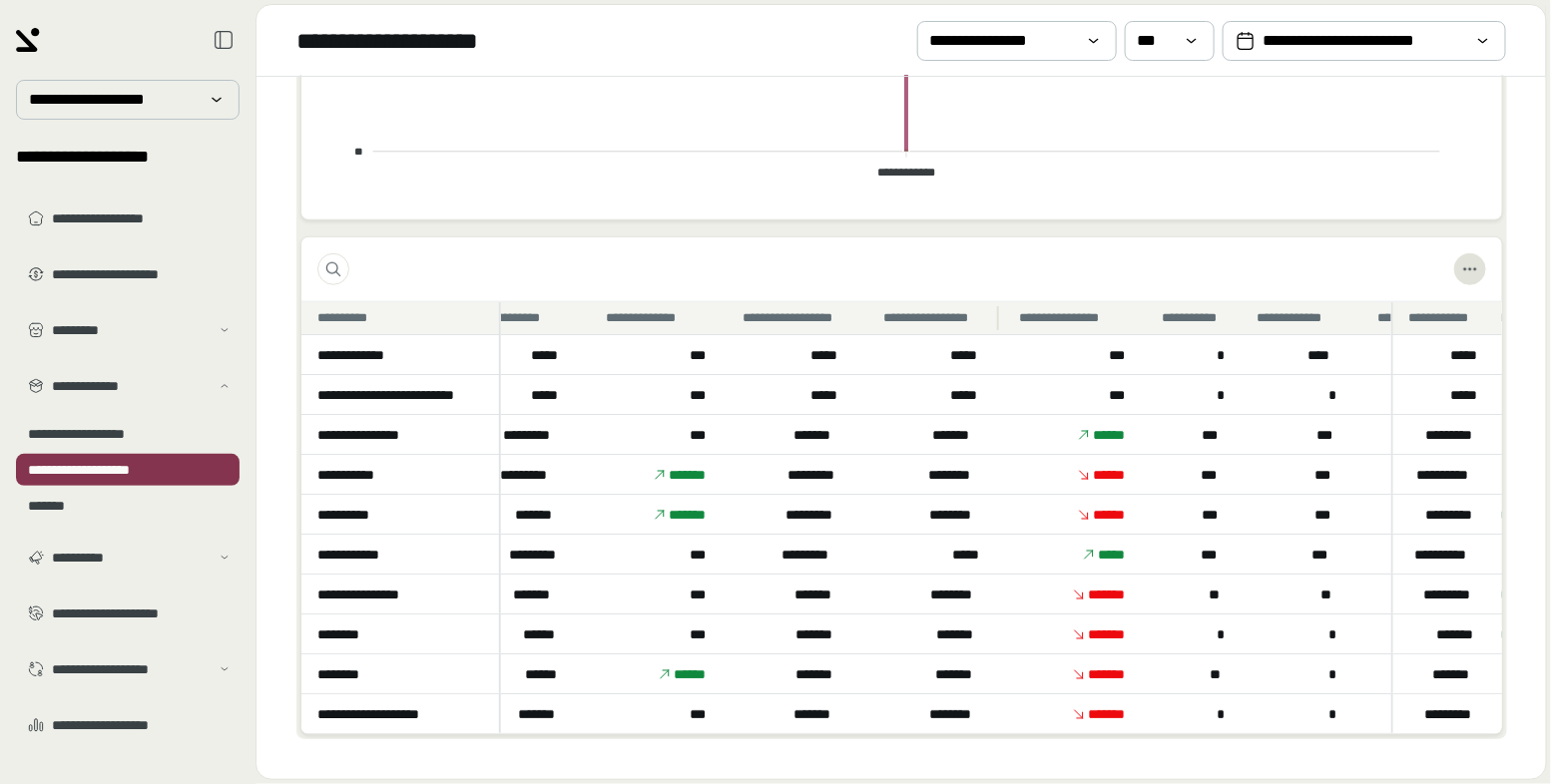click on "**********" at bounding box center [934, 318] 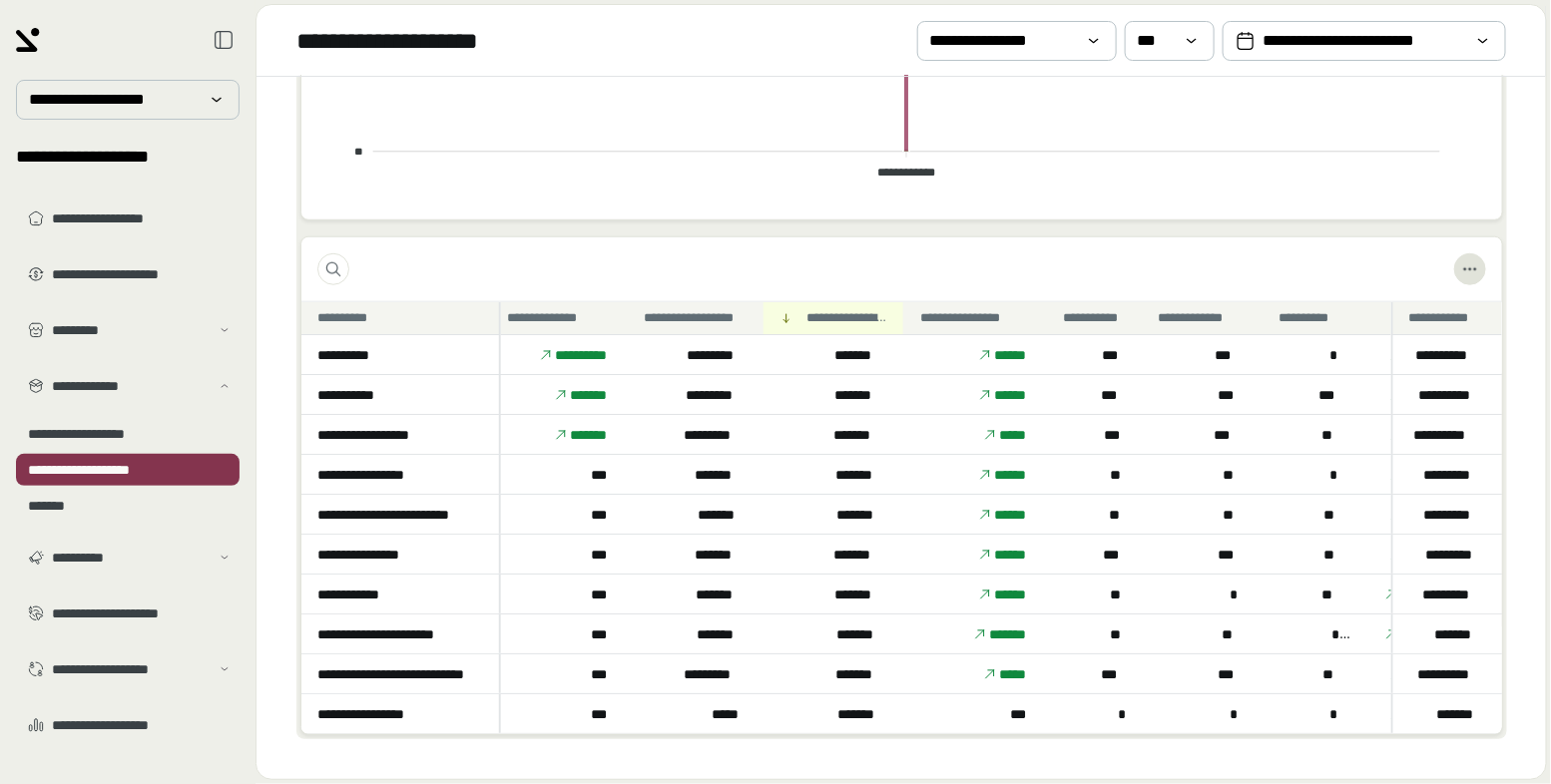 scroll, scrollTop: 0, scrollLeft: 528, axis: horizontal 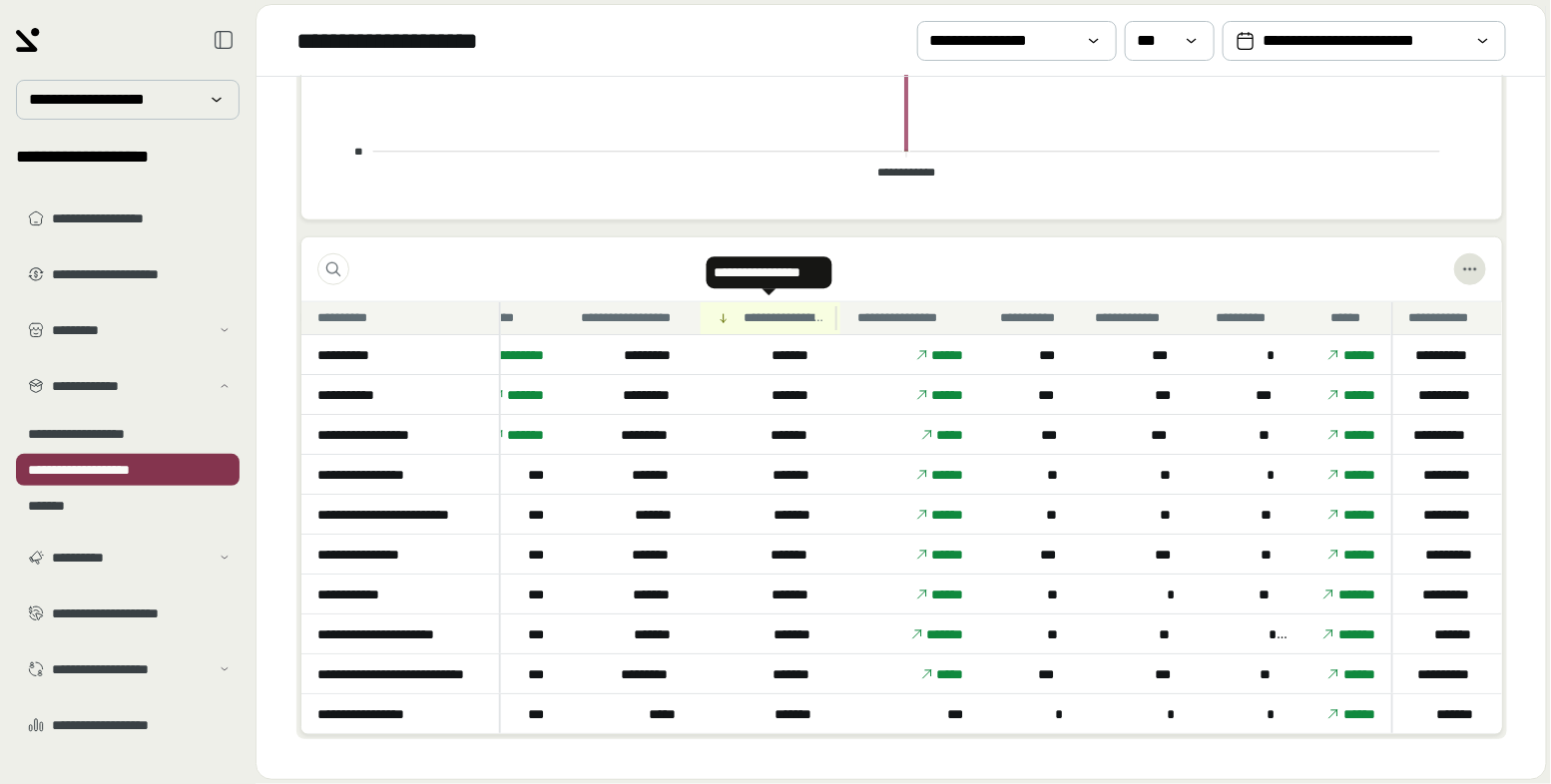 click on "**********" at bounding box center [783, 318] 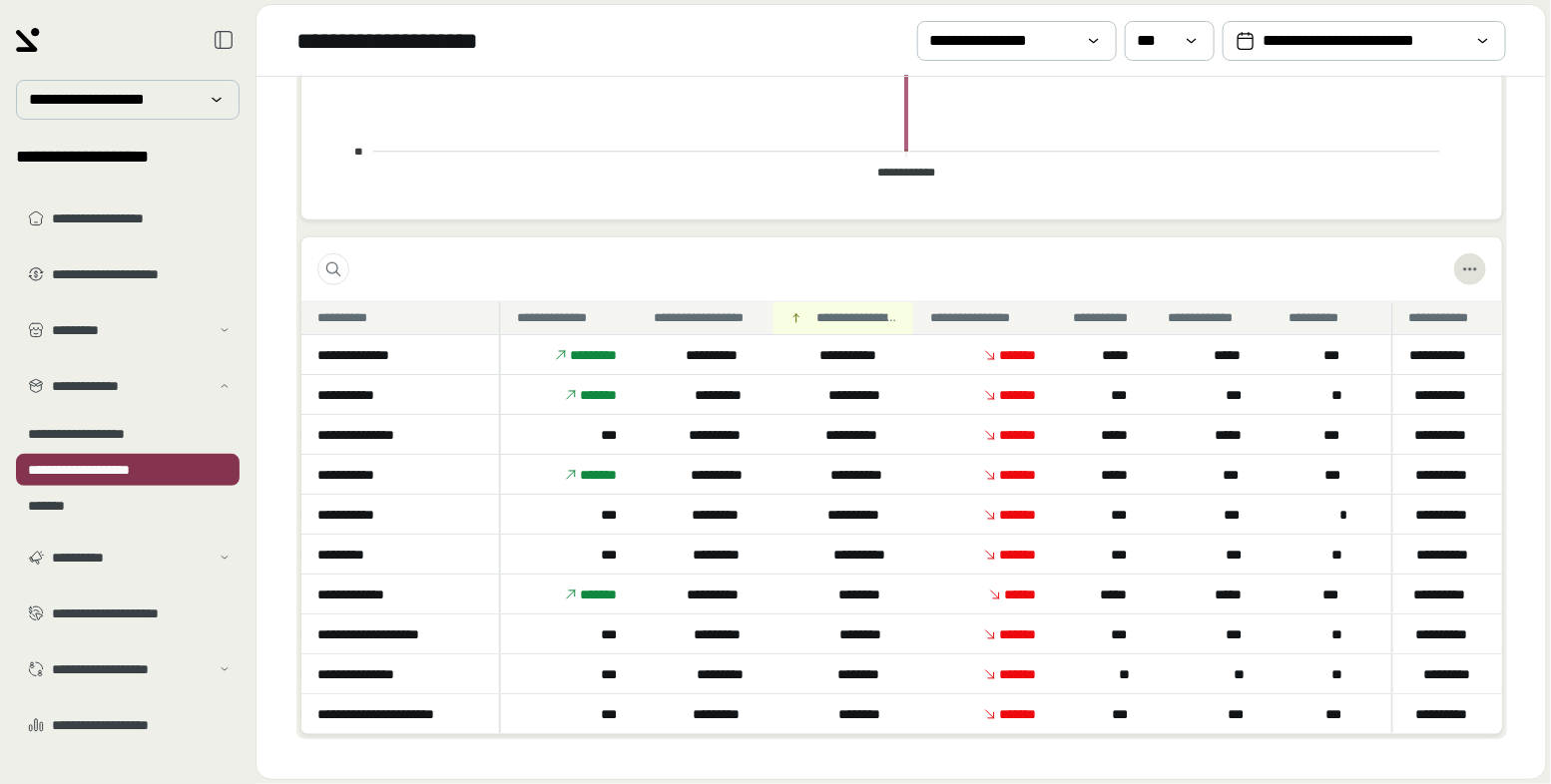 scroll, scrollTop: 0, scrollLeft: 528, axis: horizontal 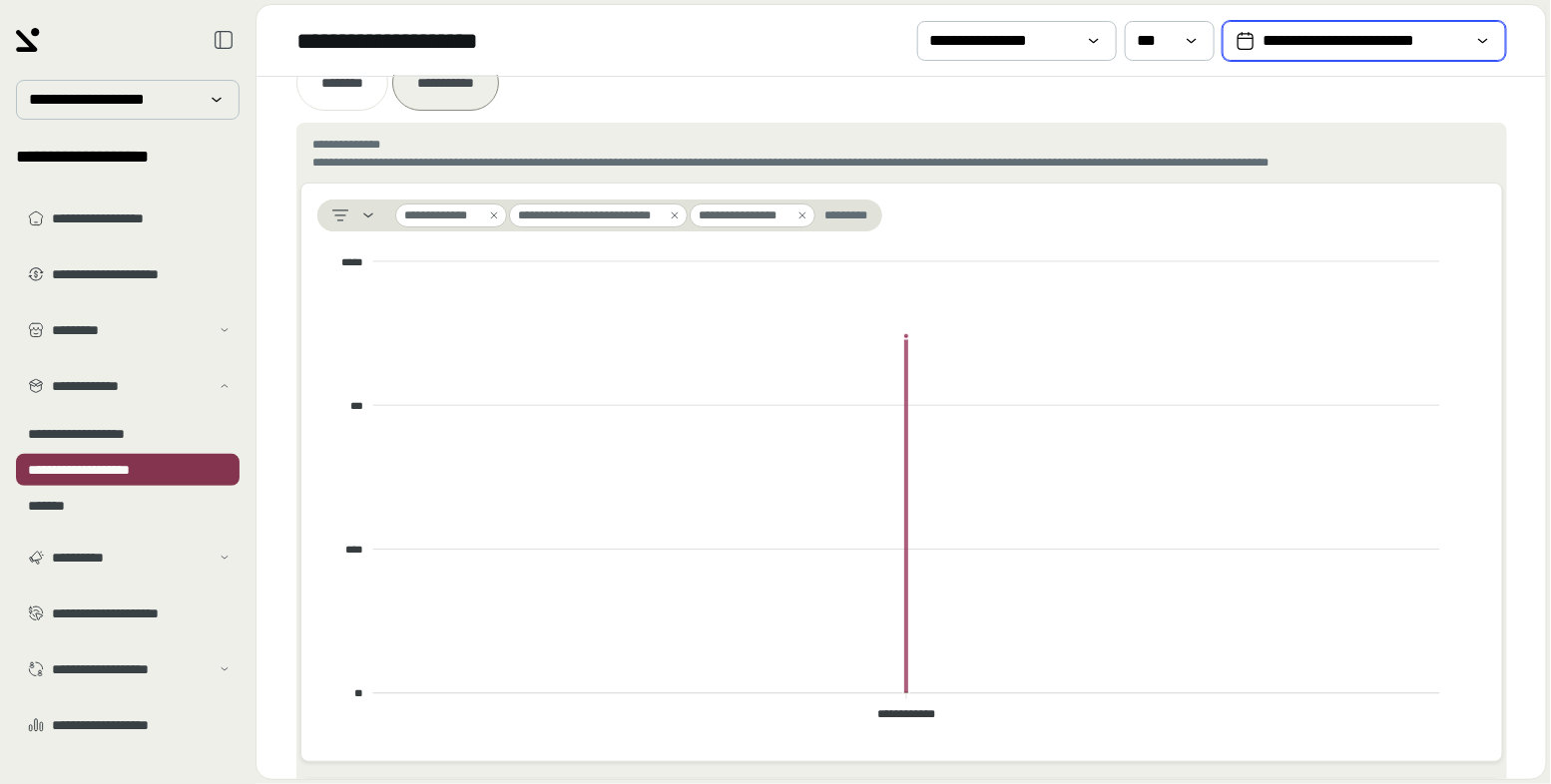 click on "**********" at bounding box center (1364, 41) 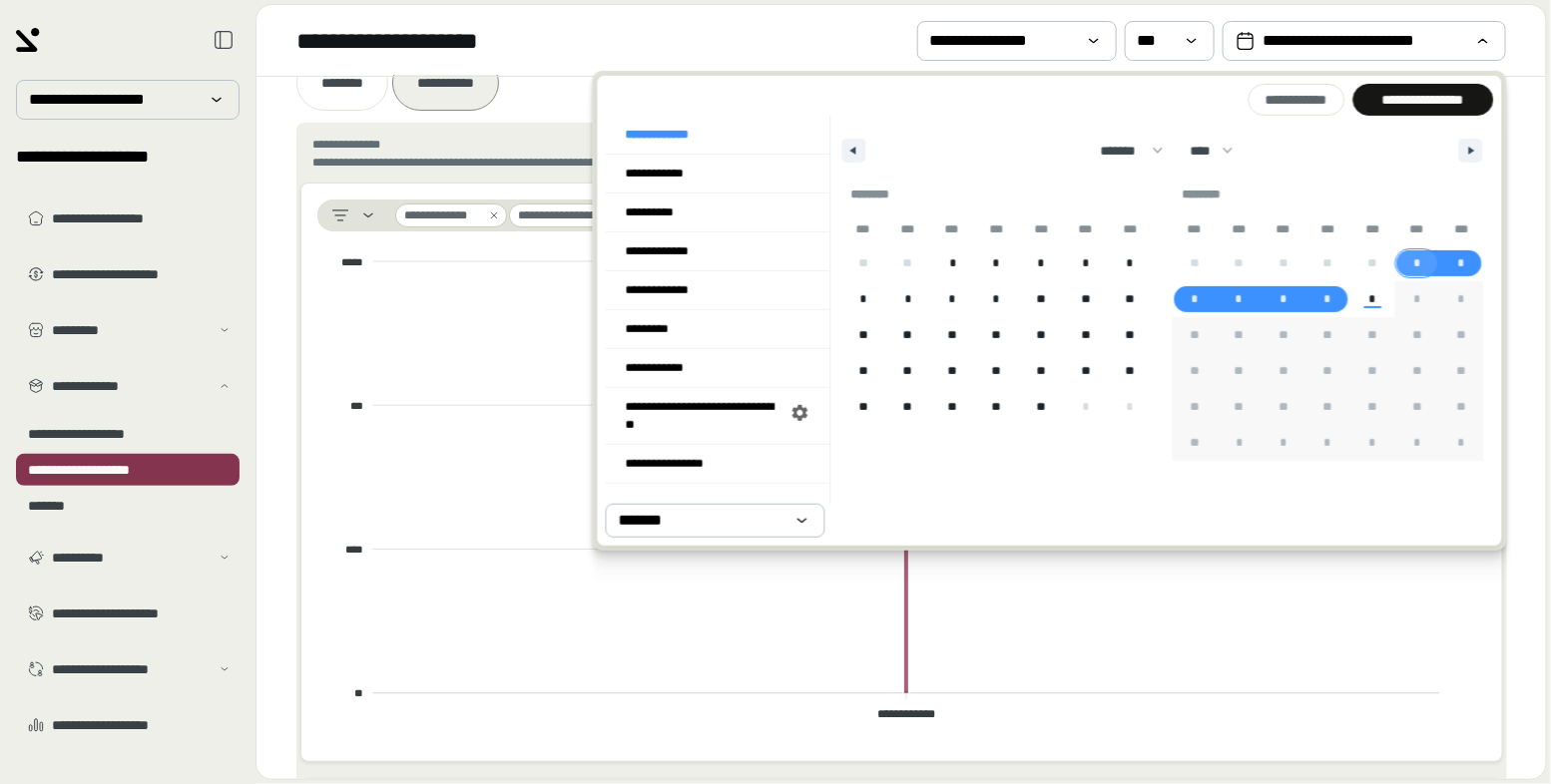 click on "*" at bounding box center (1416, 263) 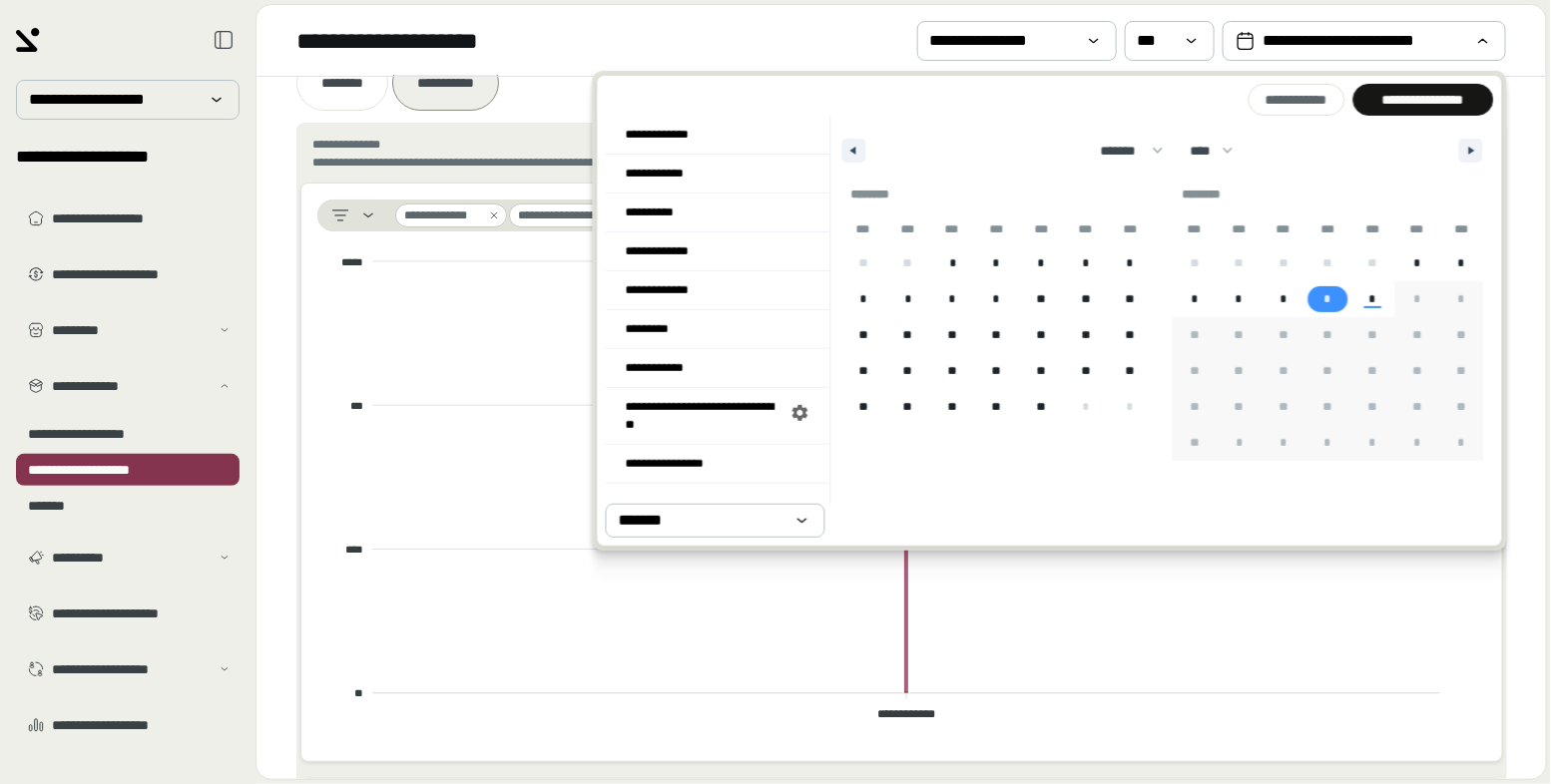 click on "*" at bounding box center [1327, 299] 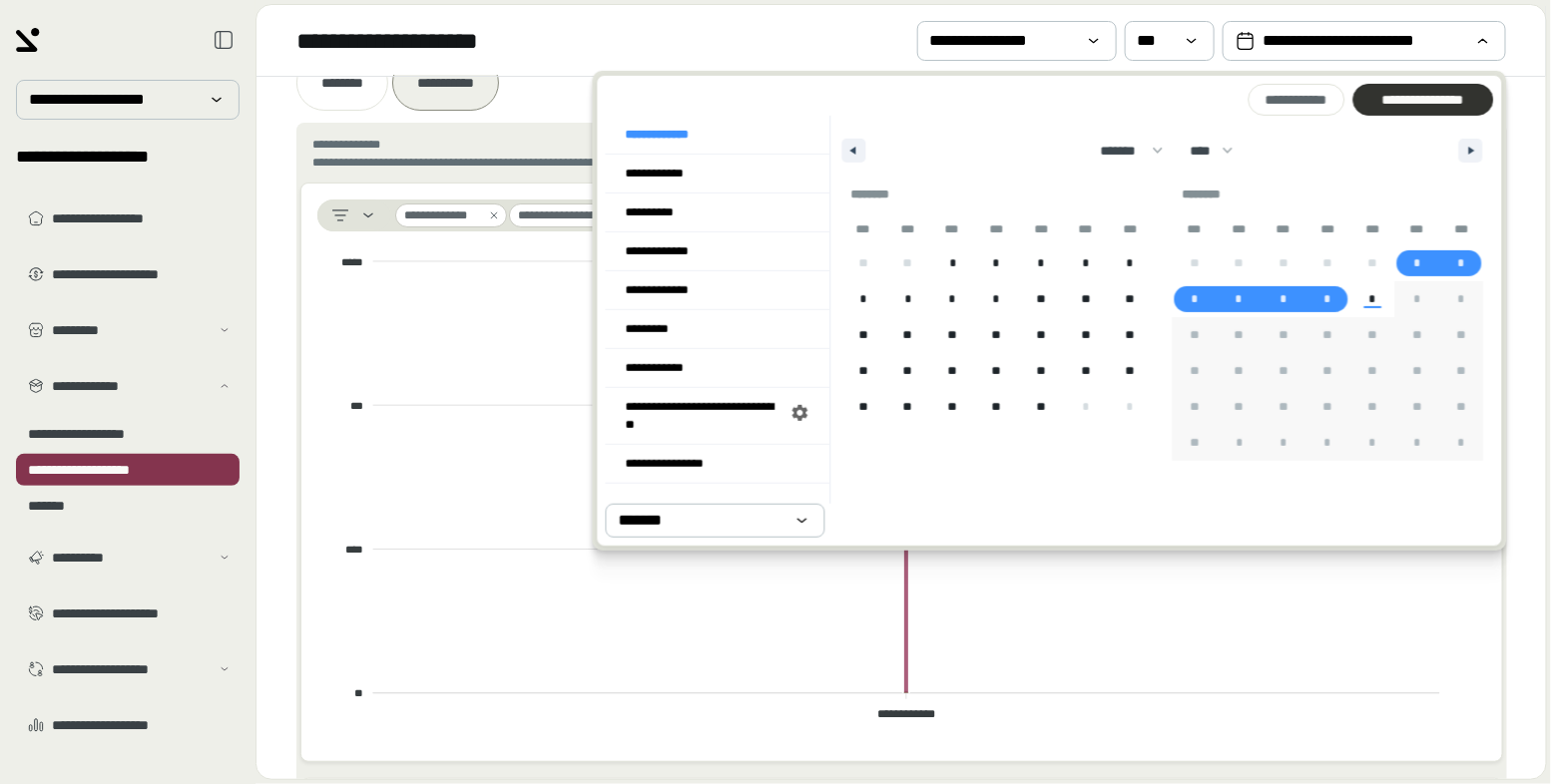 click on "**********" at bounding box center [1422, 100] 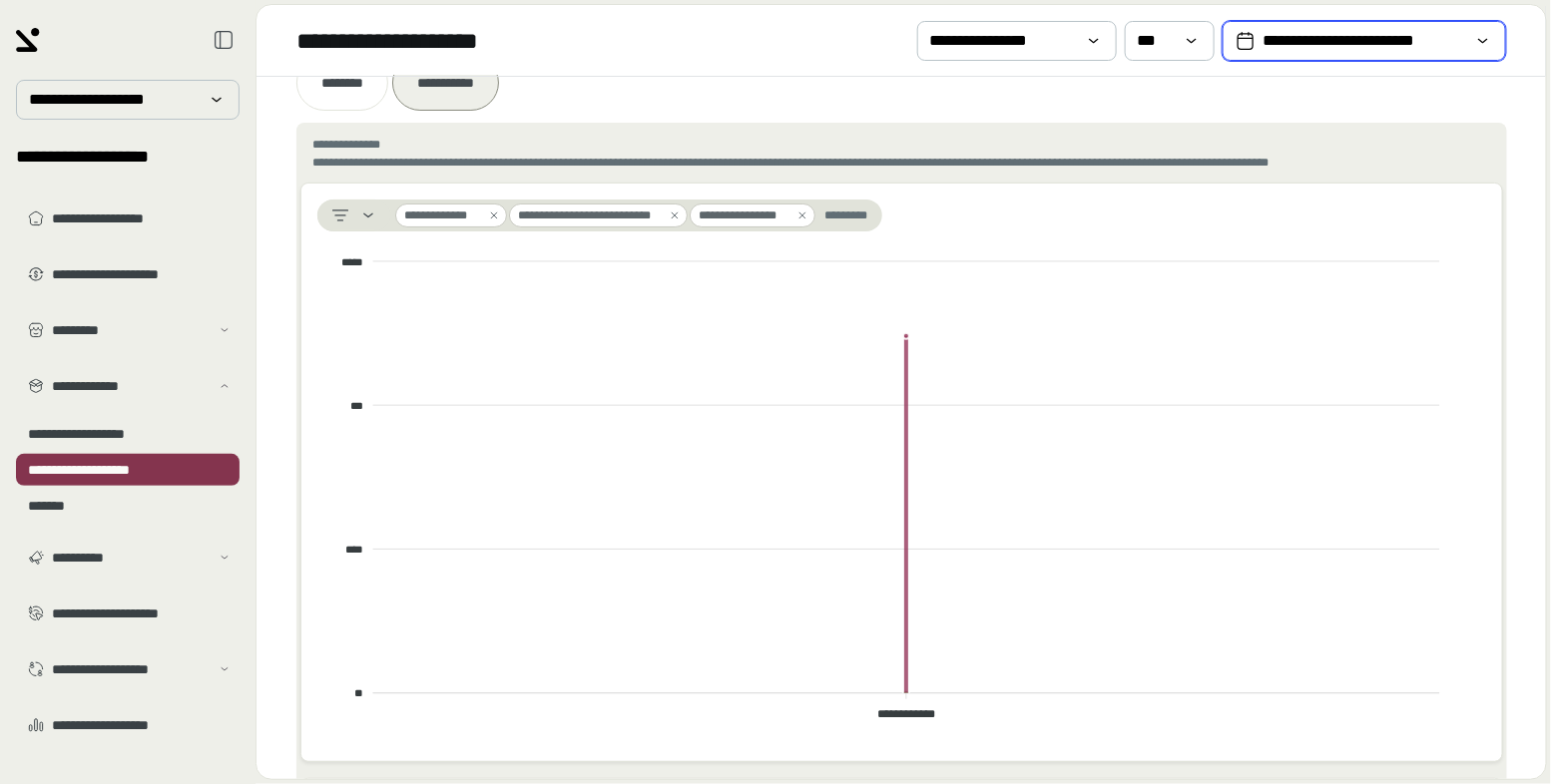 click on "**********" at bounding box center [1364, 41] 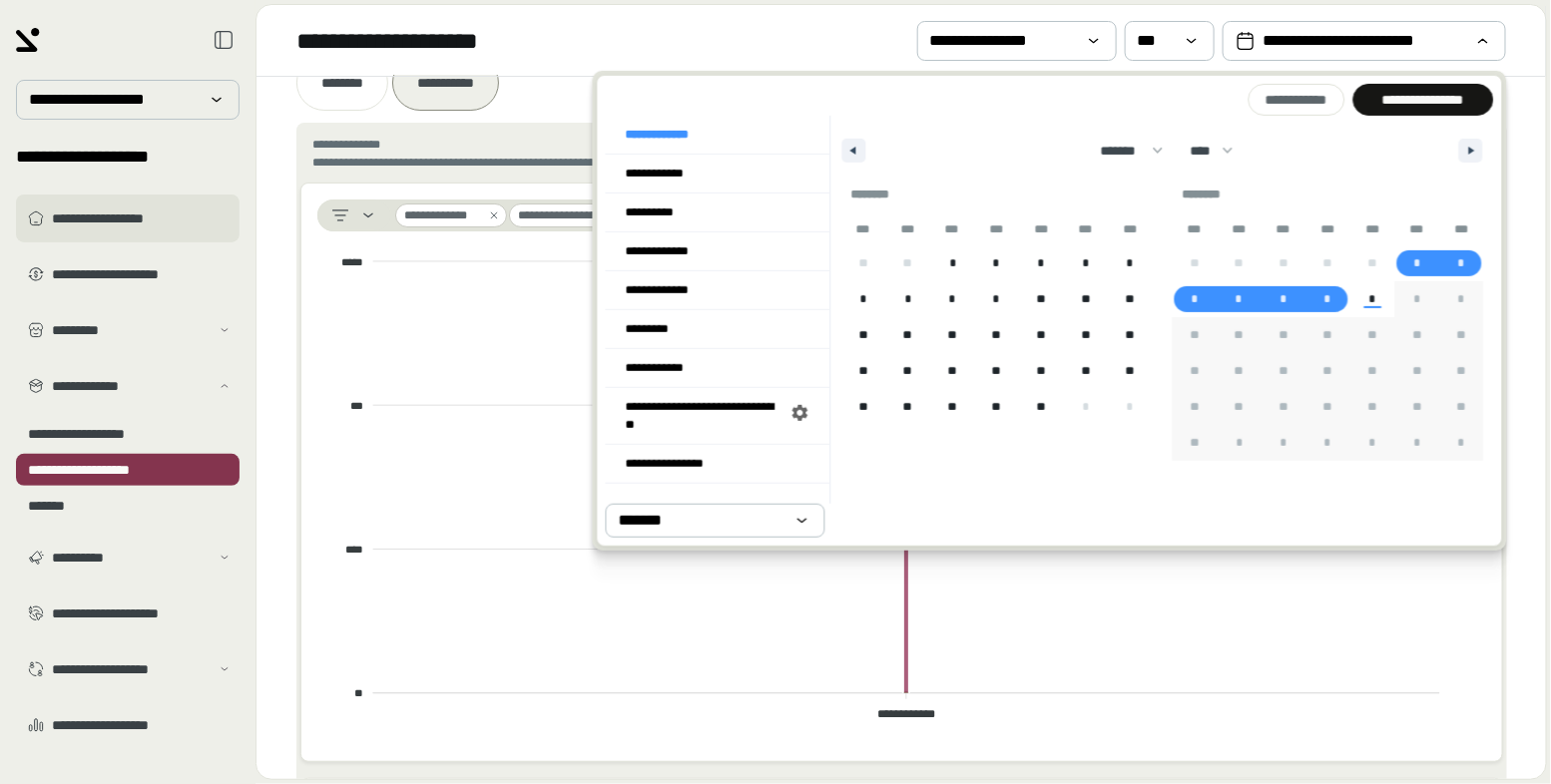 click on "**********" at bounding box center (128, 218) 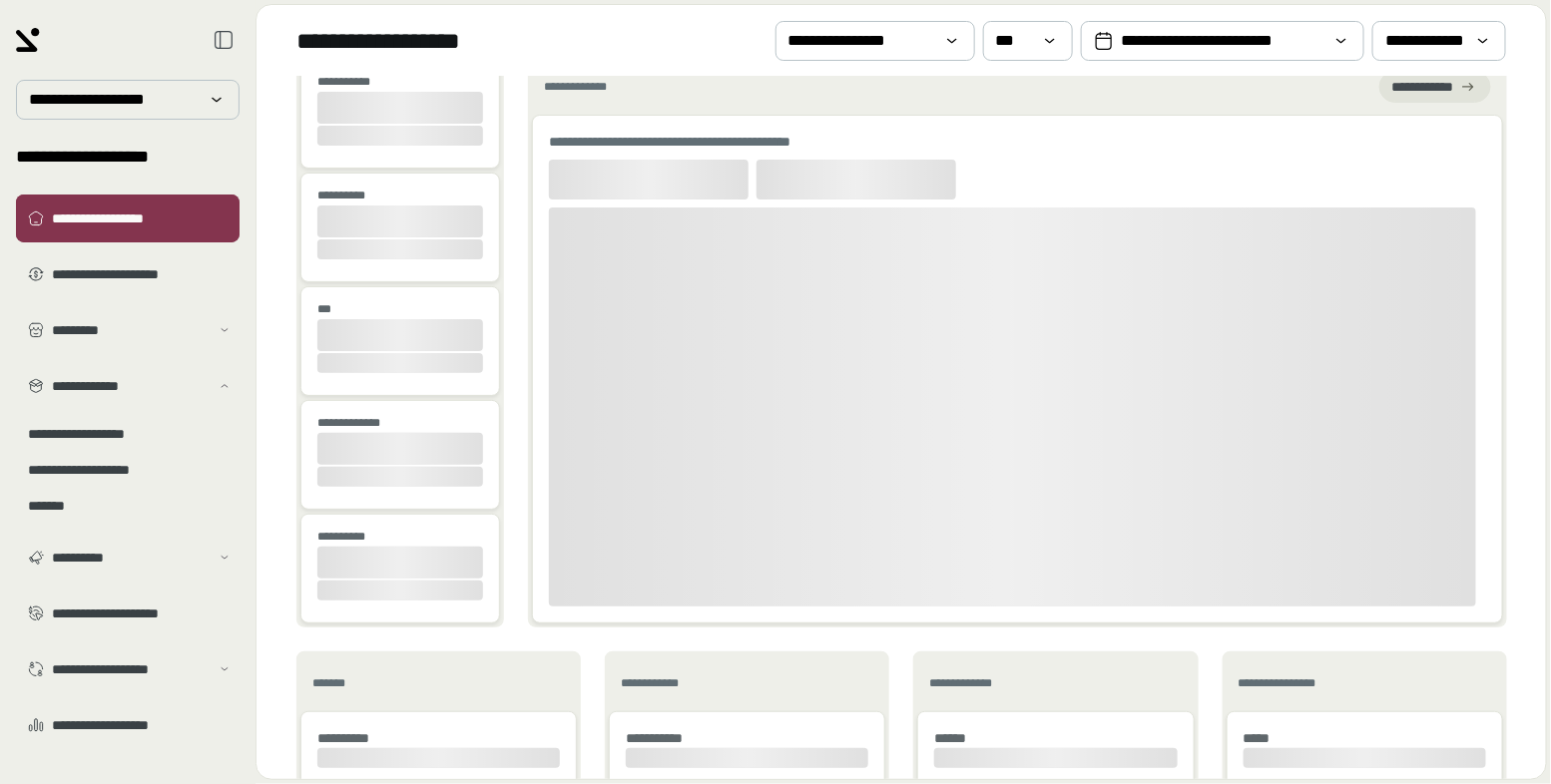 scroll, scrollTop: 0, scrollLeft: 0, axis: both 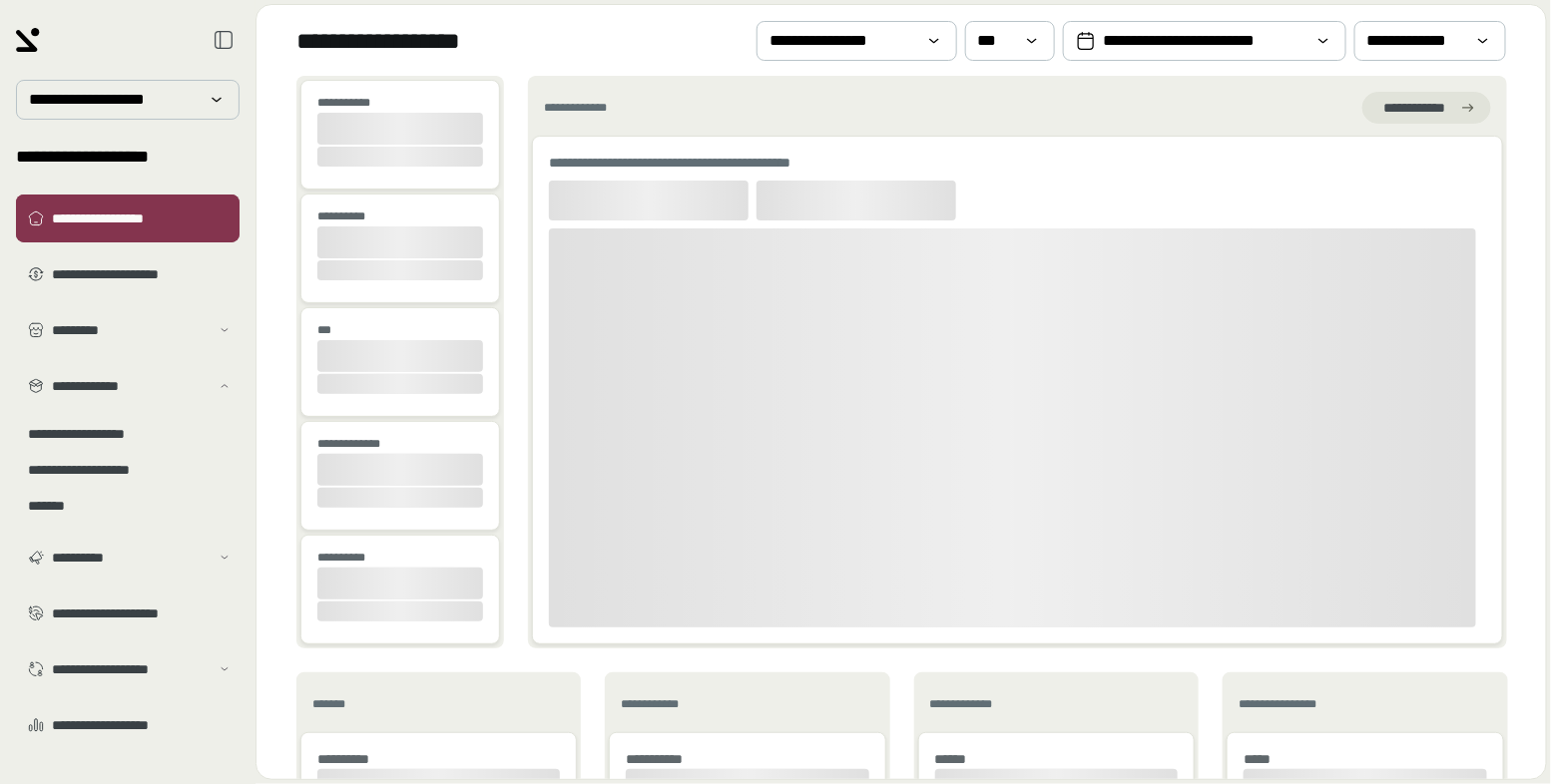 click on "**********" at bounding box center [128, 218] 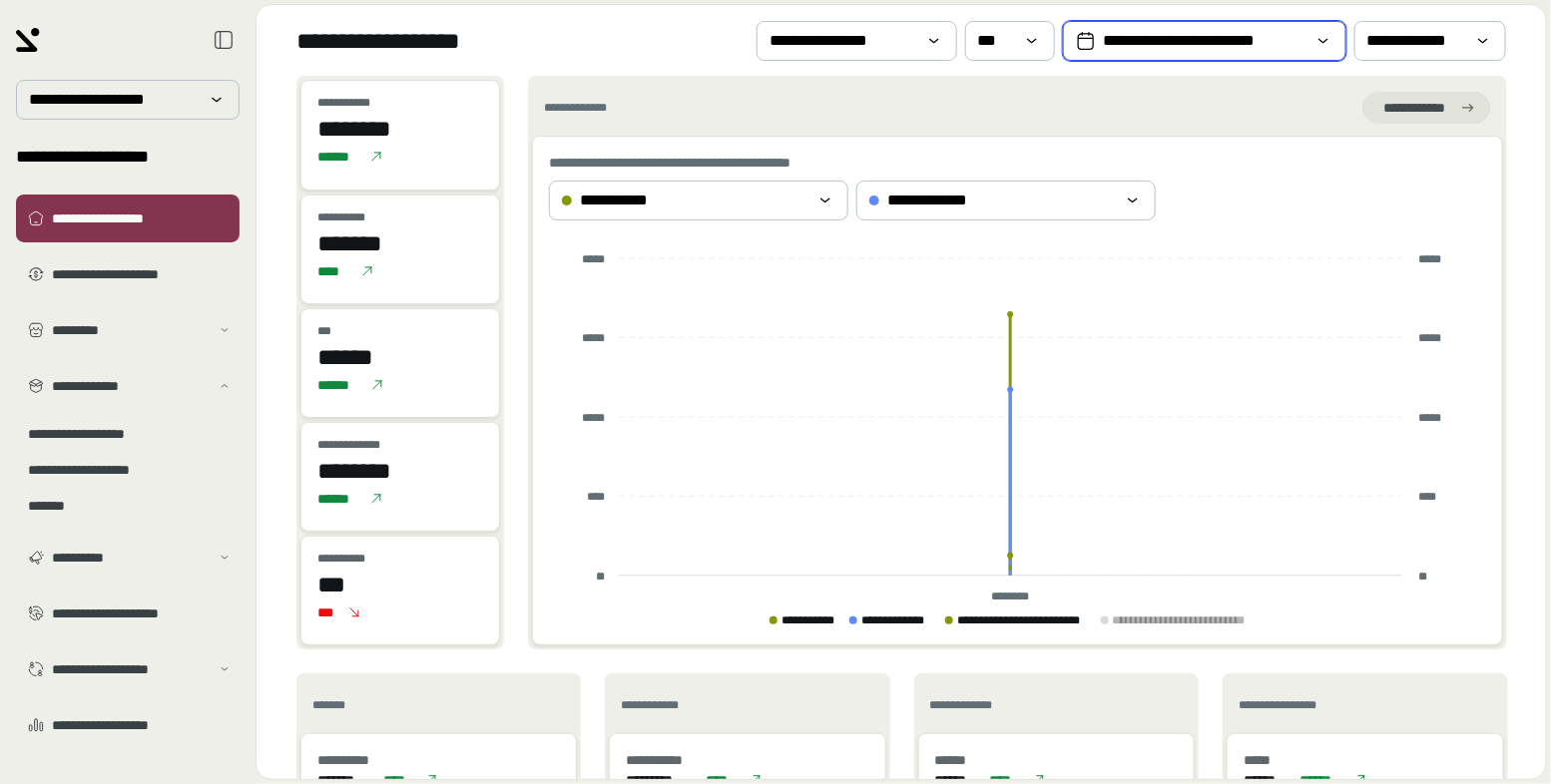 click on "**********" at bounding box center (1205, 41) 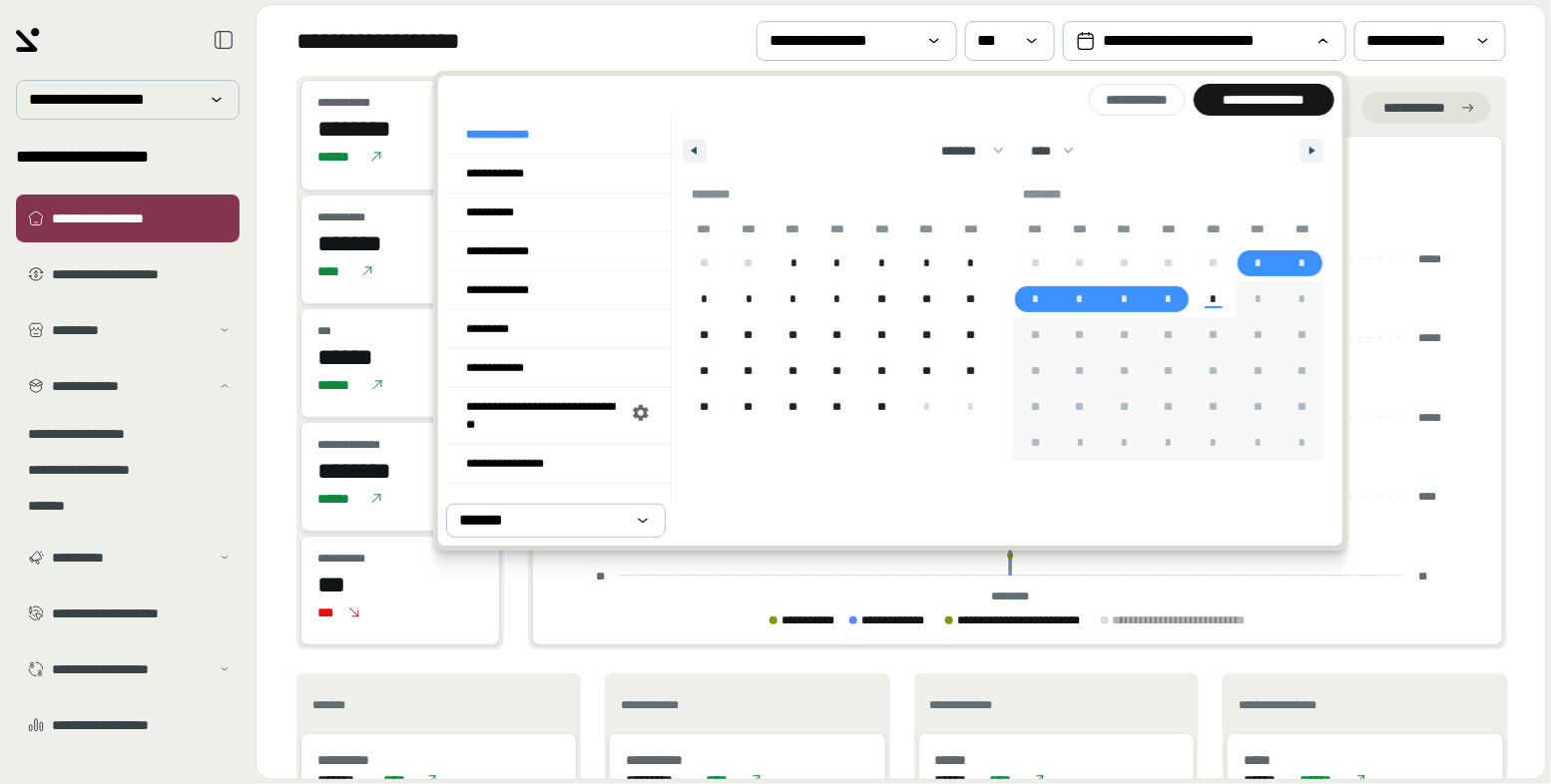 click on "**********" at bounding box center (425, 41) 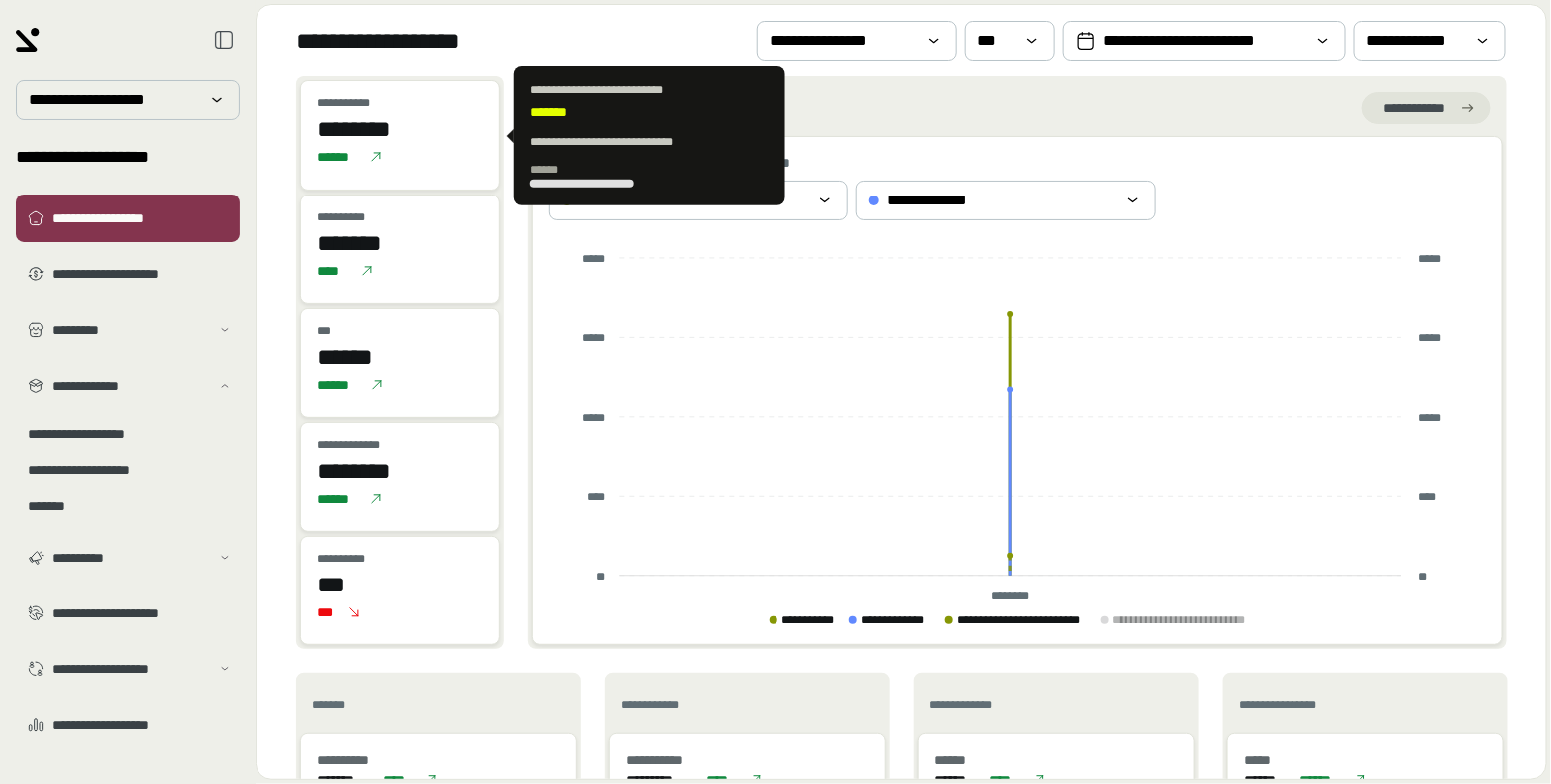click on "********" at bounding box center [400, 129] 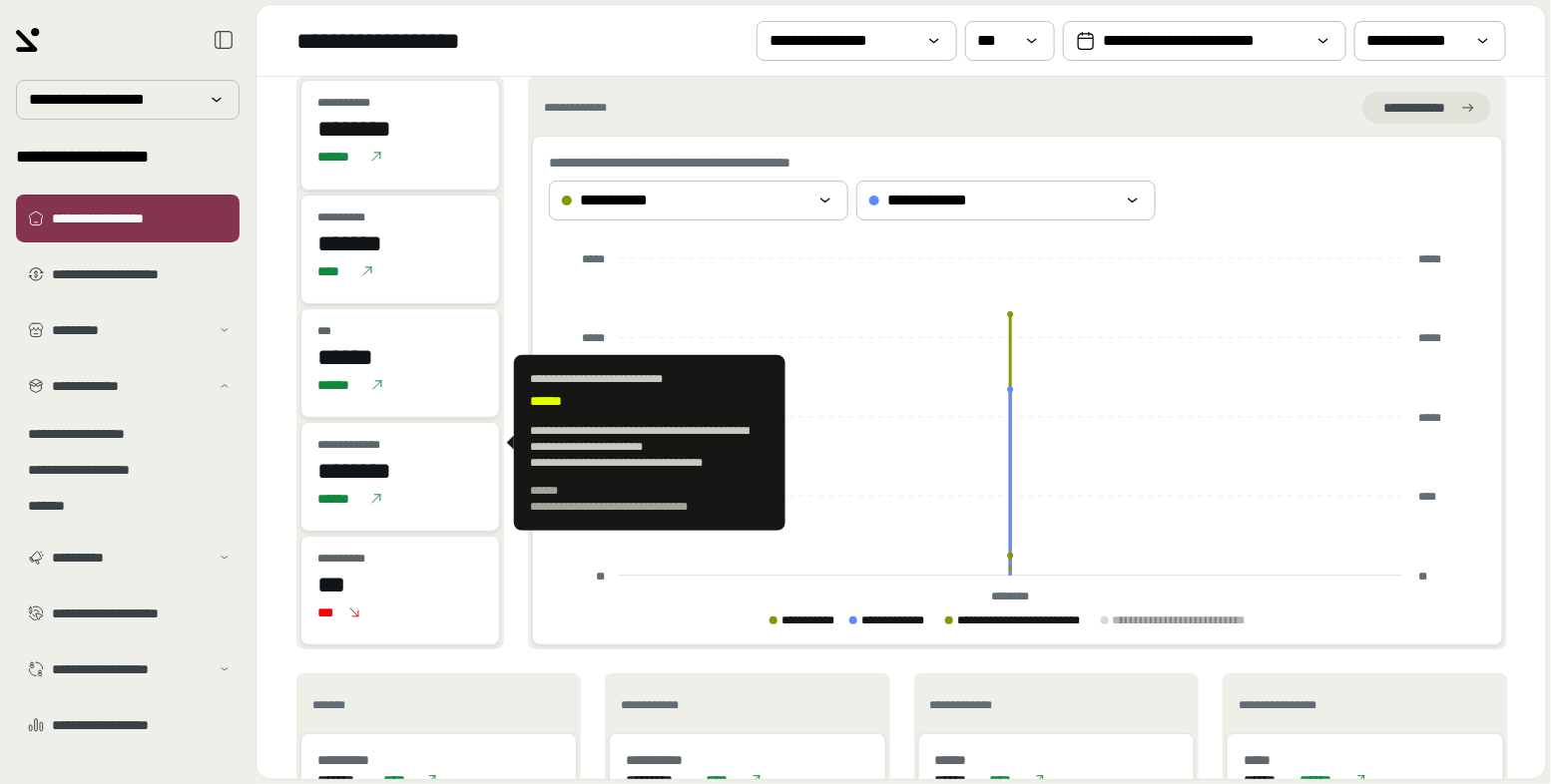 scroll, scrollTop: 412, scrollLeft: 0, axis: vertical 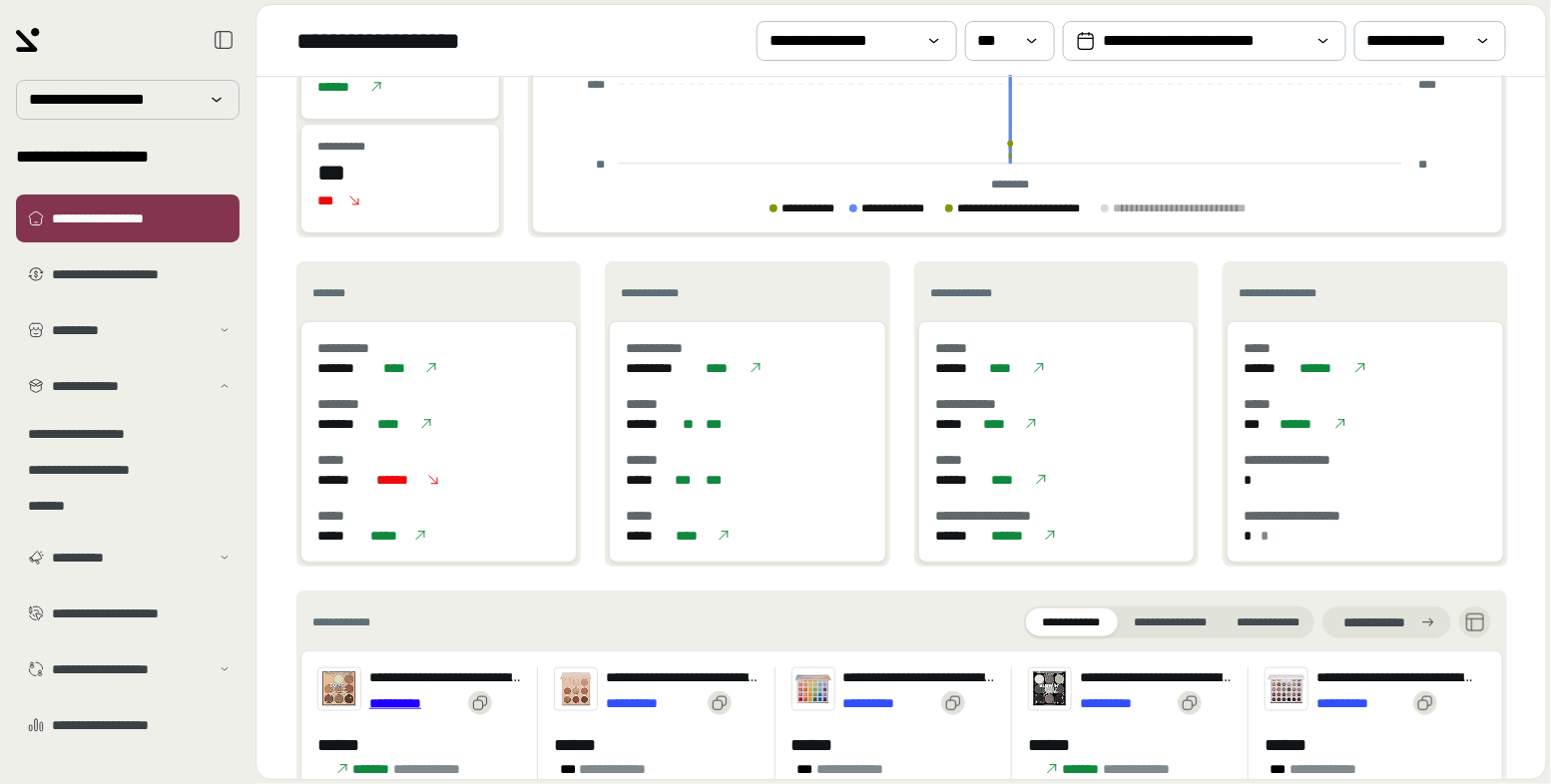 click on "**********" at bounding box center [414, 703] 